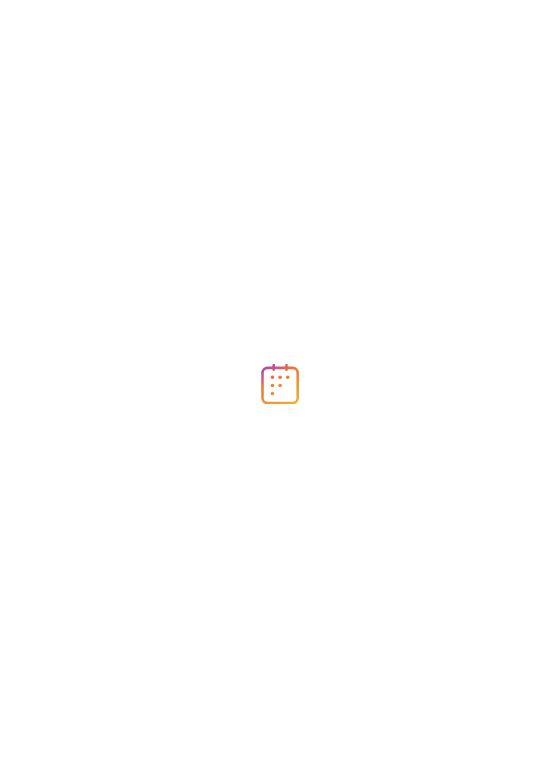 scroll, scrollTop: 0, scrollLeft: 0, axis: both 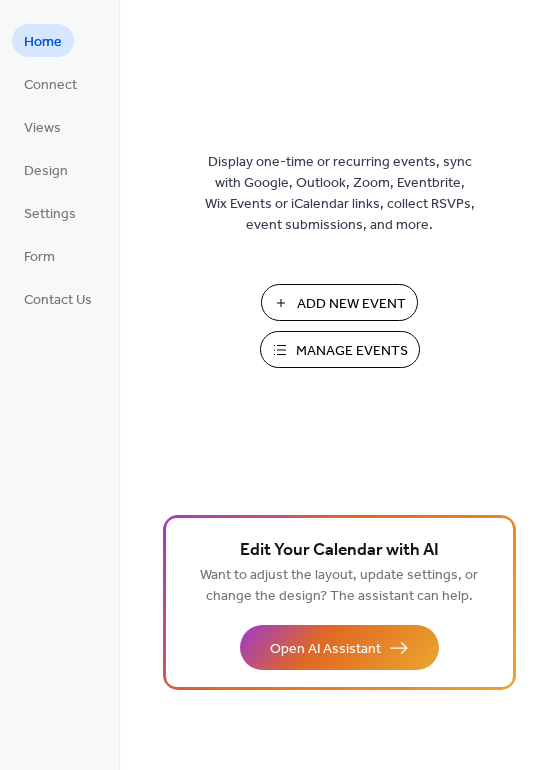 click on "Manage Events" at bounding box center (352, 351) 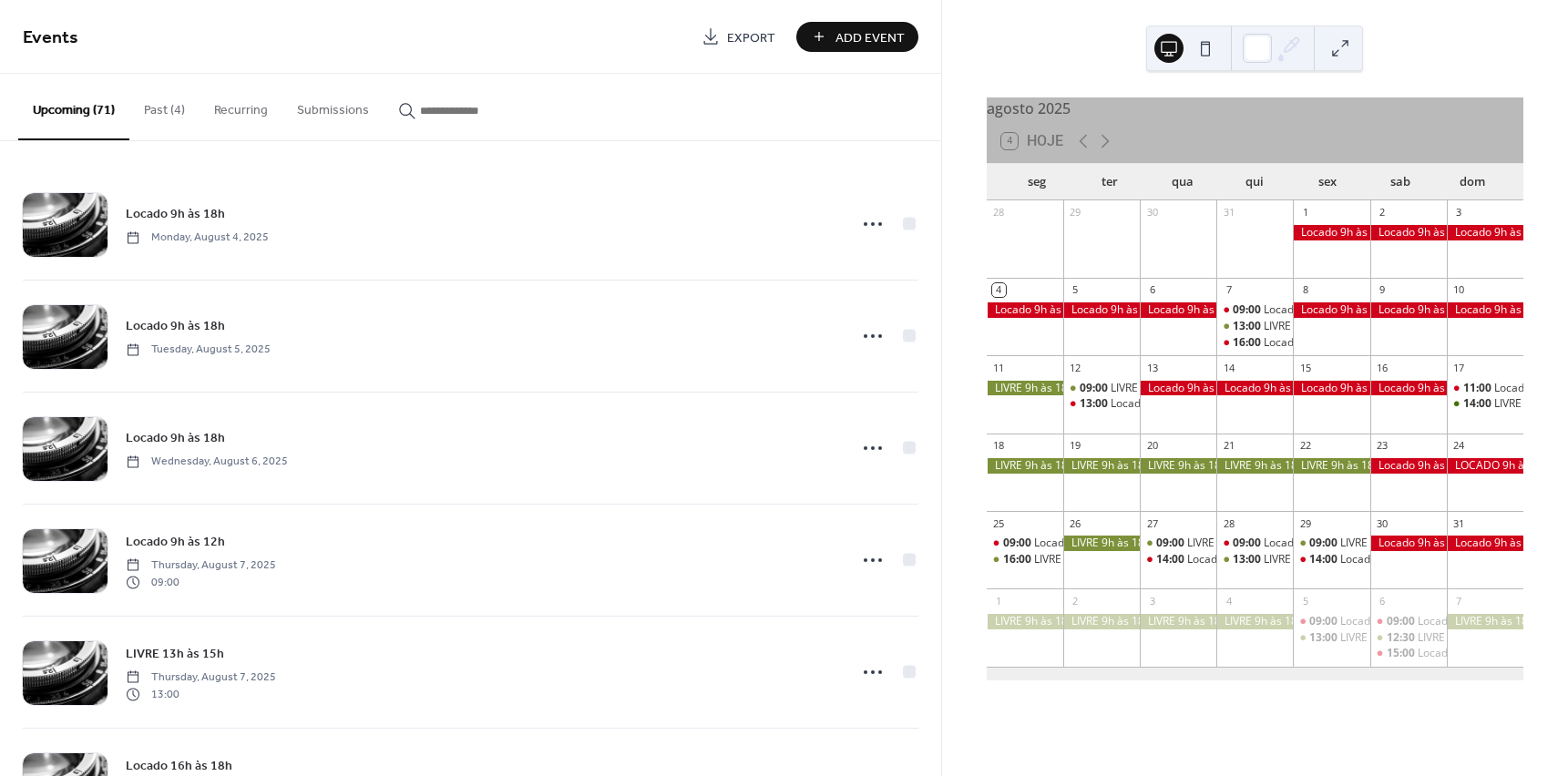 scroll, scrollTop: 0, scrollLeft: 0, axis: both 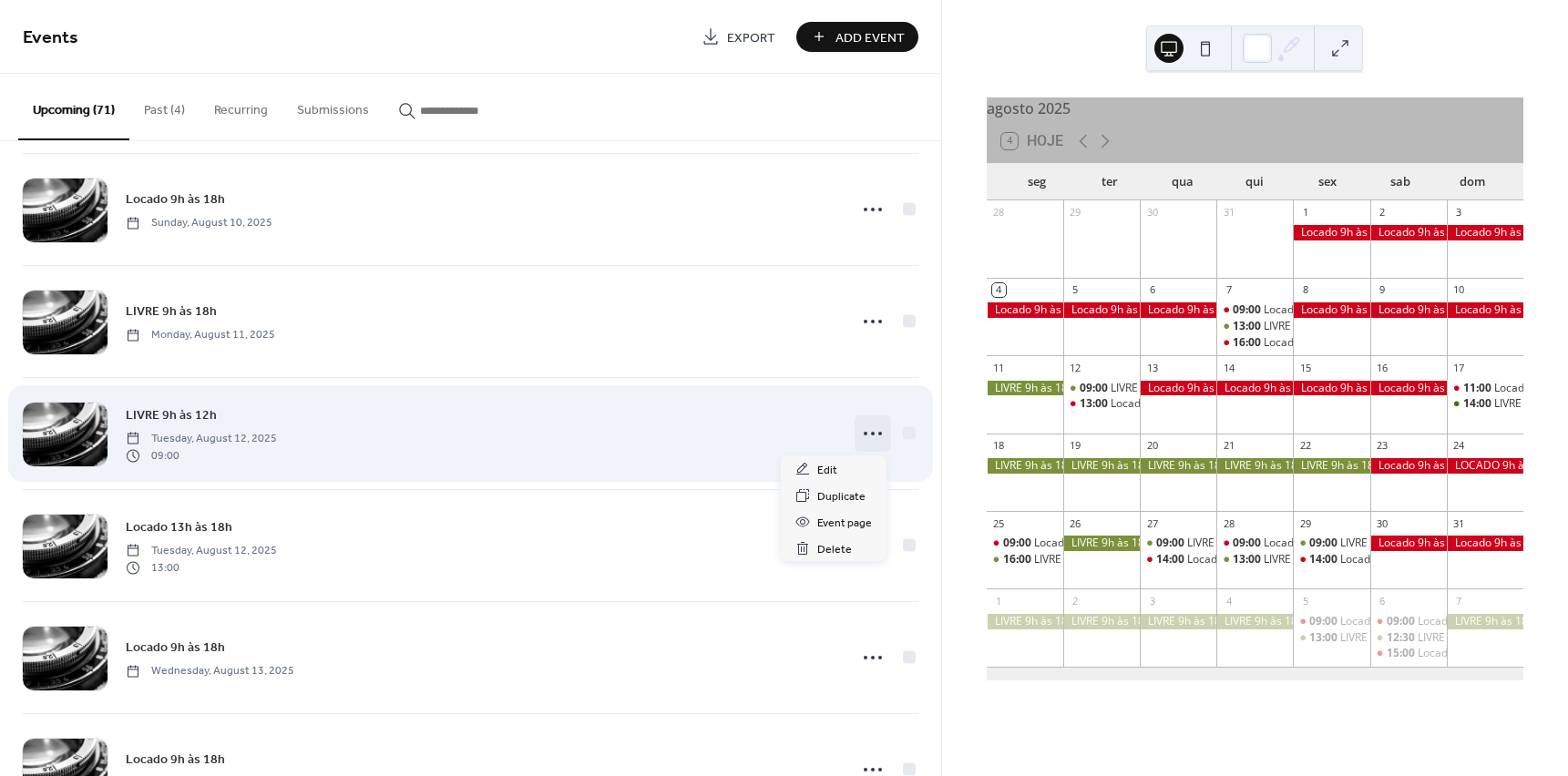 click 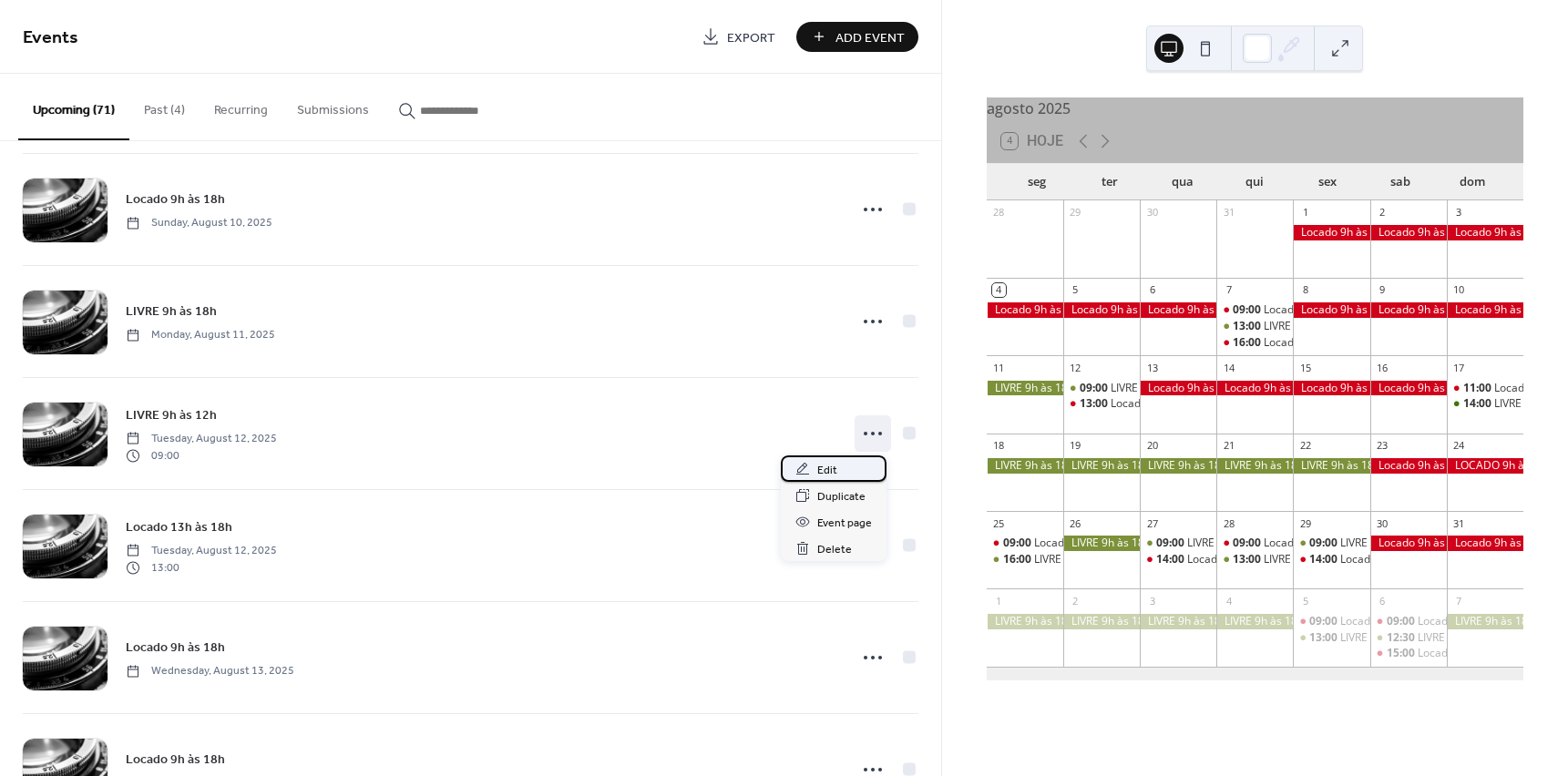 click on "Edit" at bounding box center (827, 470) 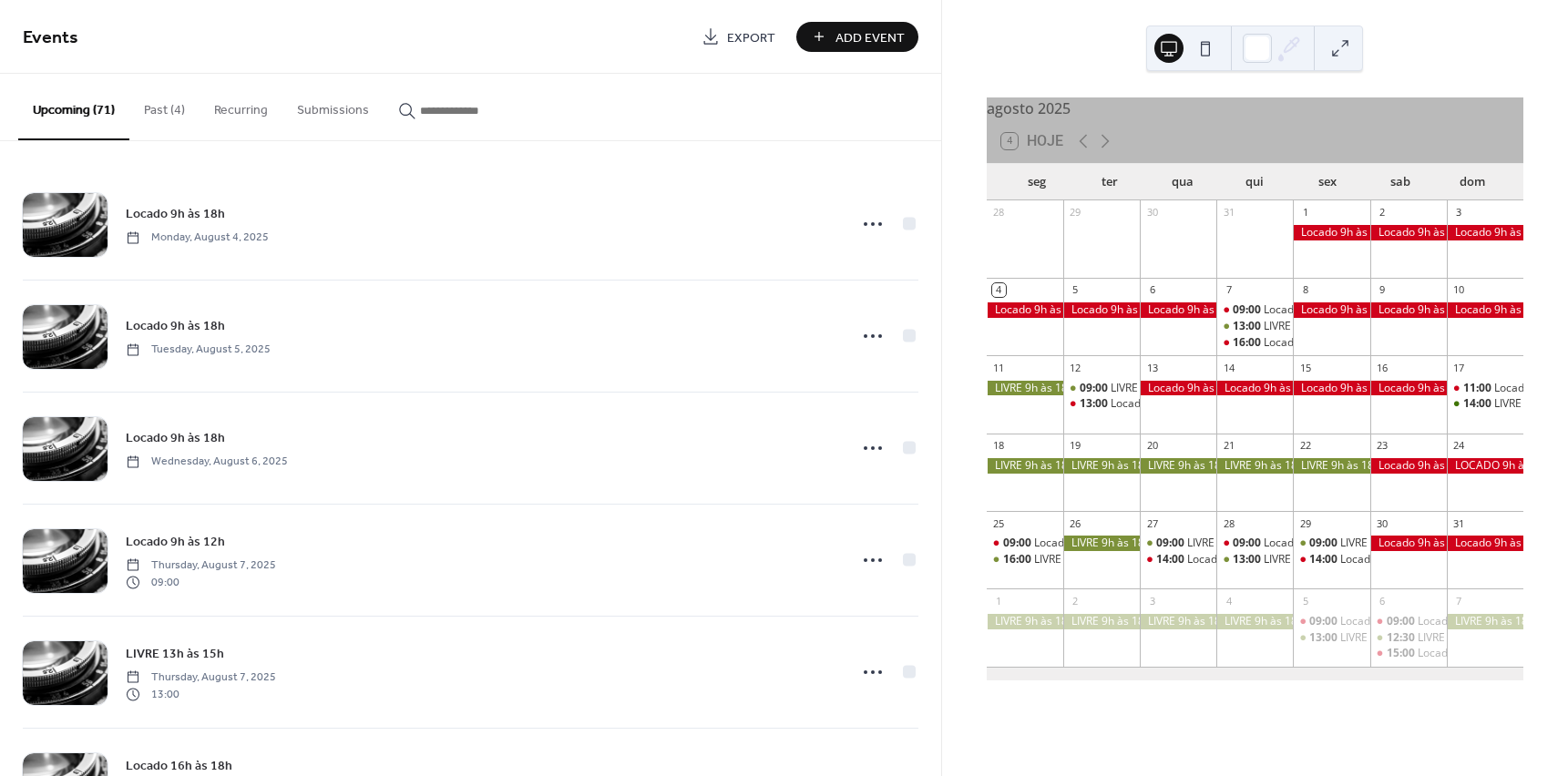 scroll, scrollTop: 0, scrollLeft: 0, axis: both 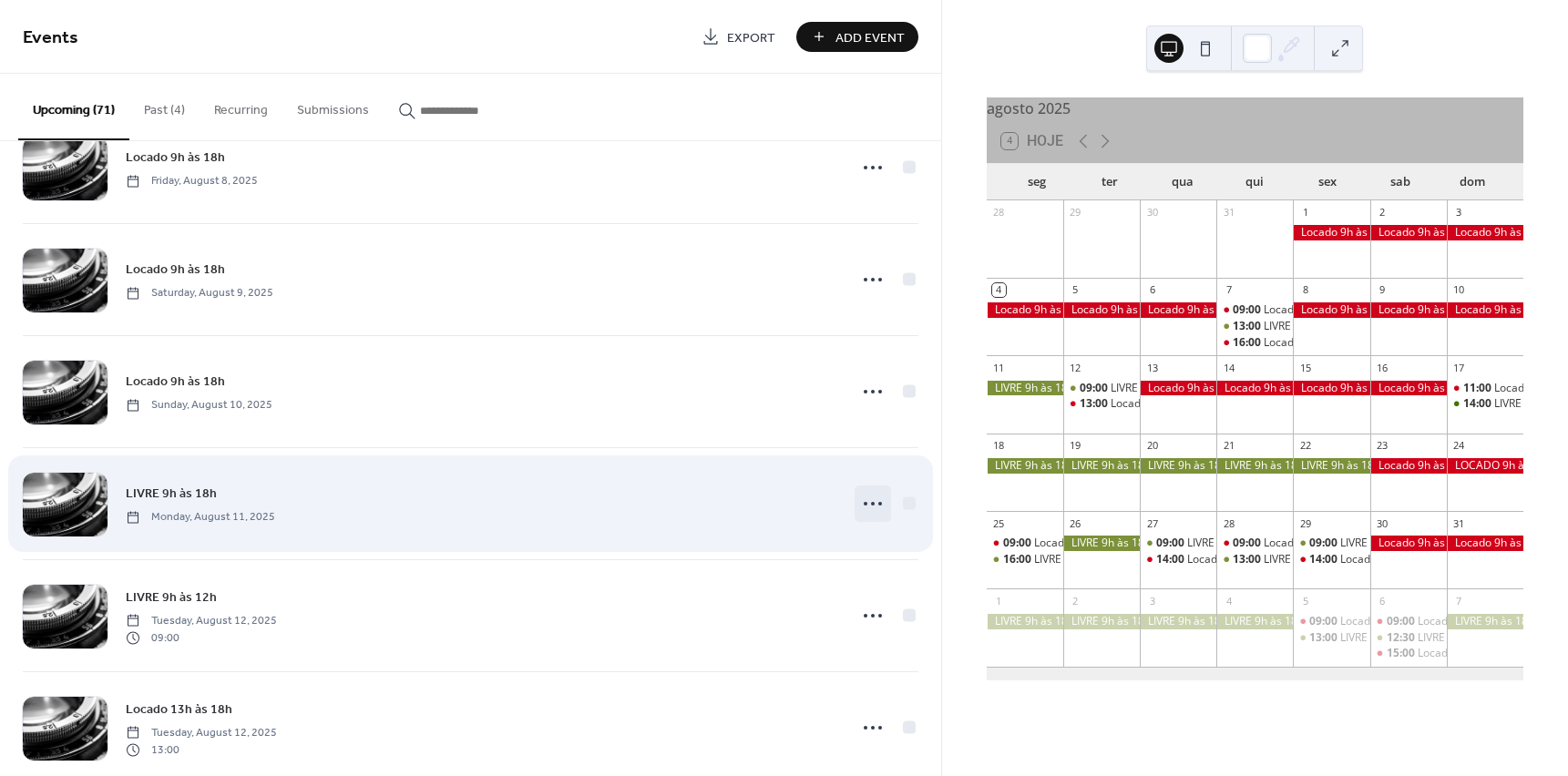 click 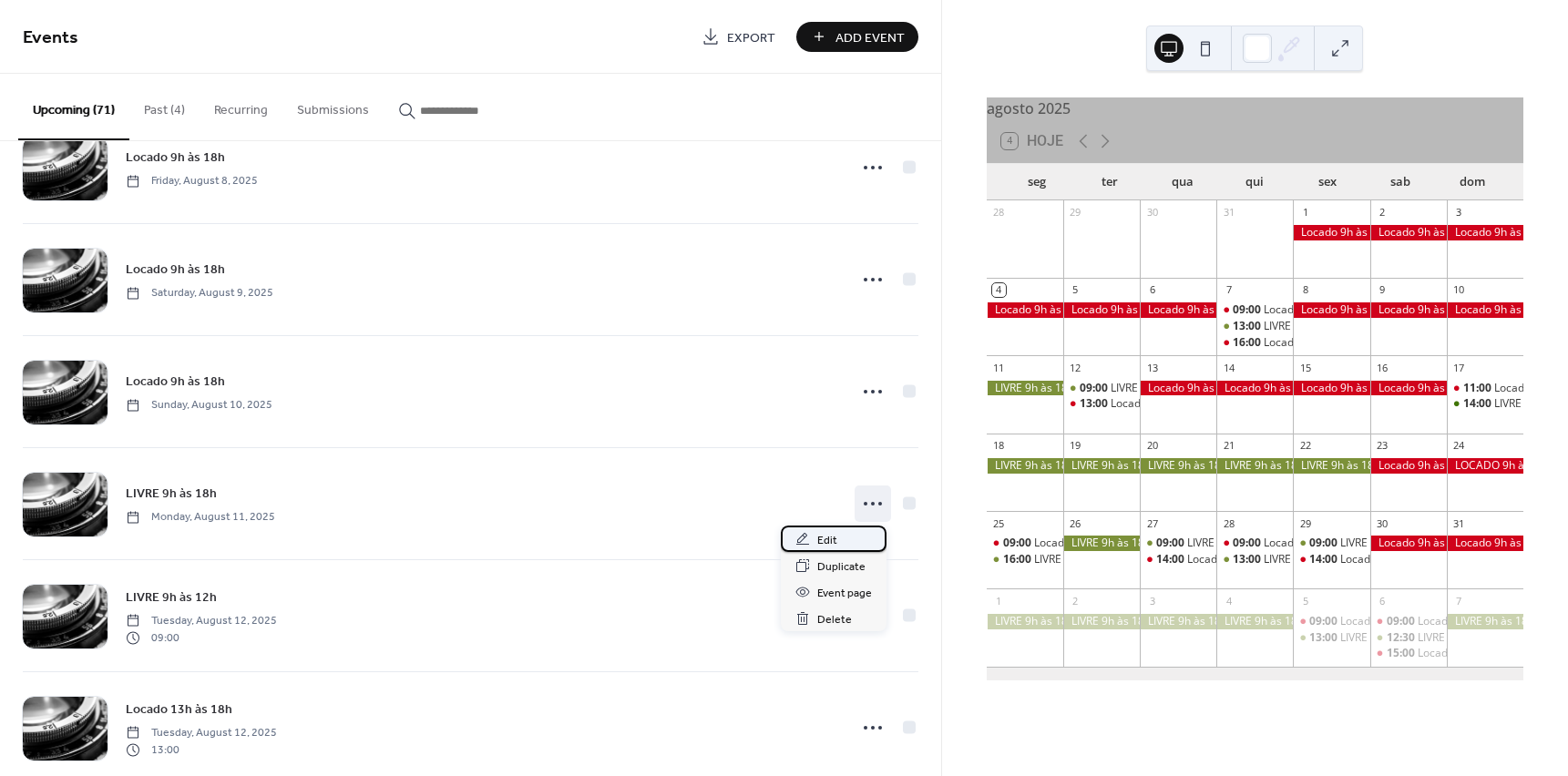 click on "Edit" at bounding box center (827, 540) 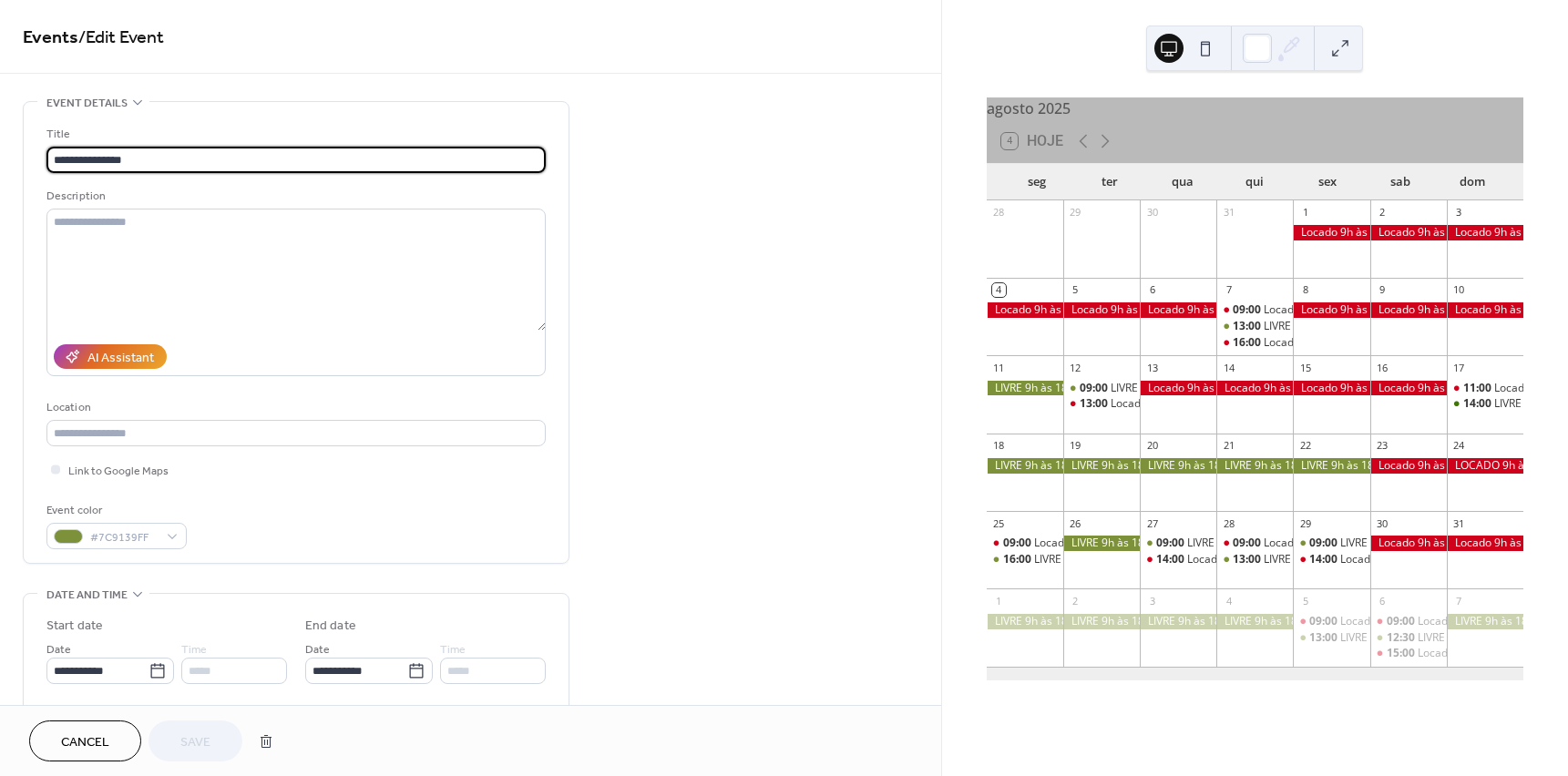 scroll, scrollTop: 1, scrollLeft: 0, axis: vertical 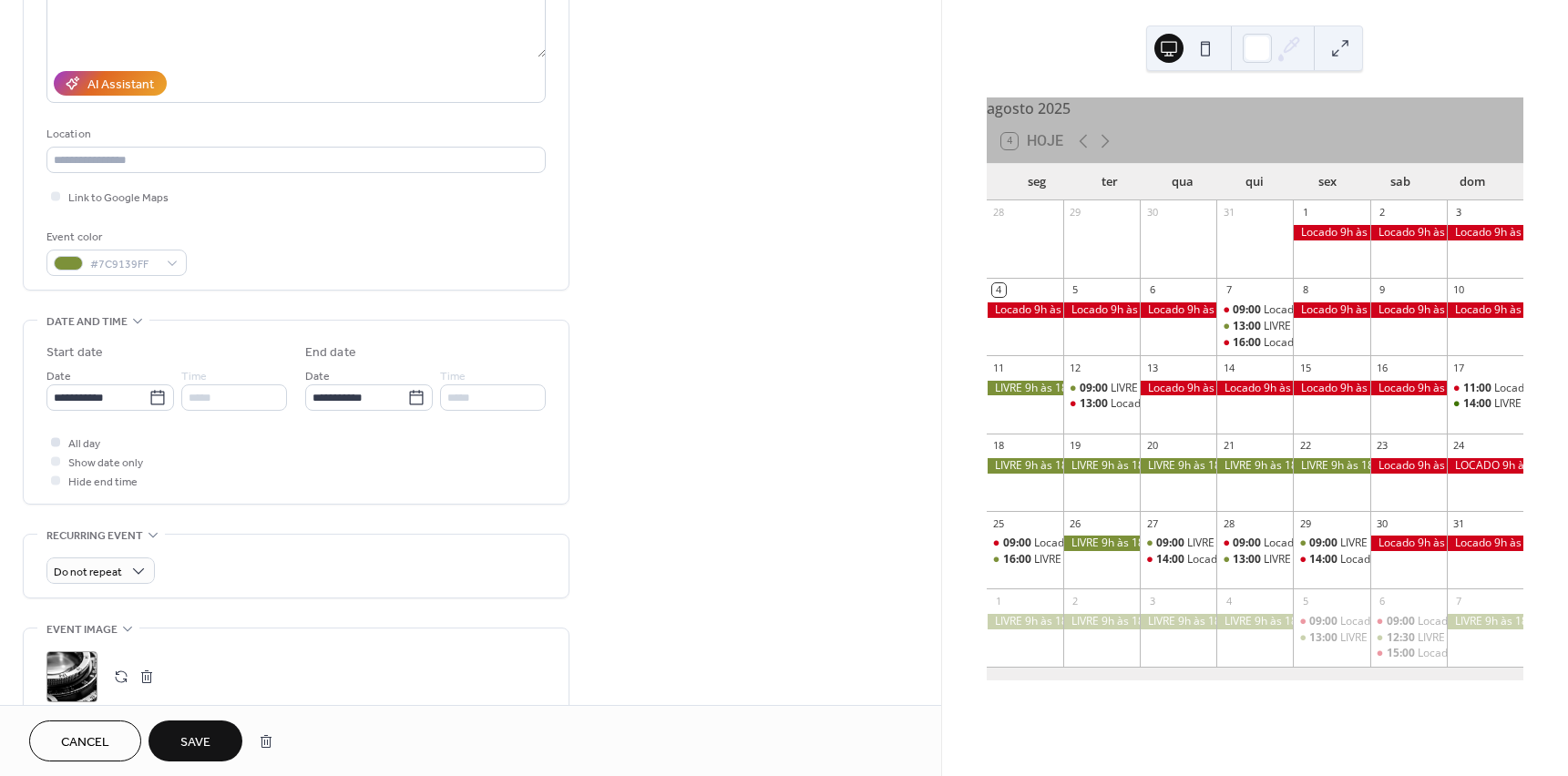 type on "**********" 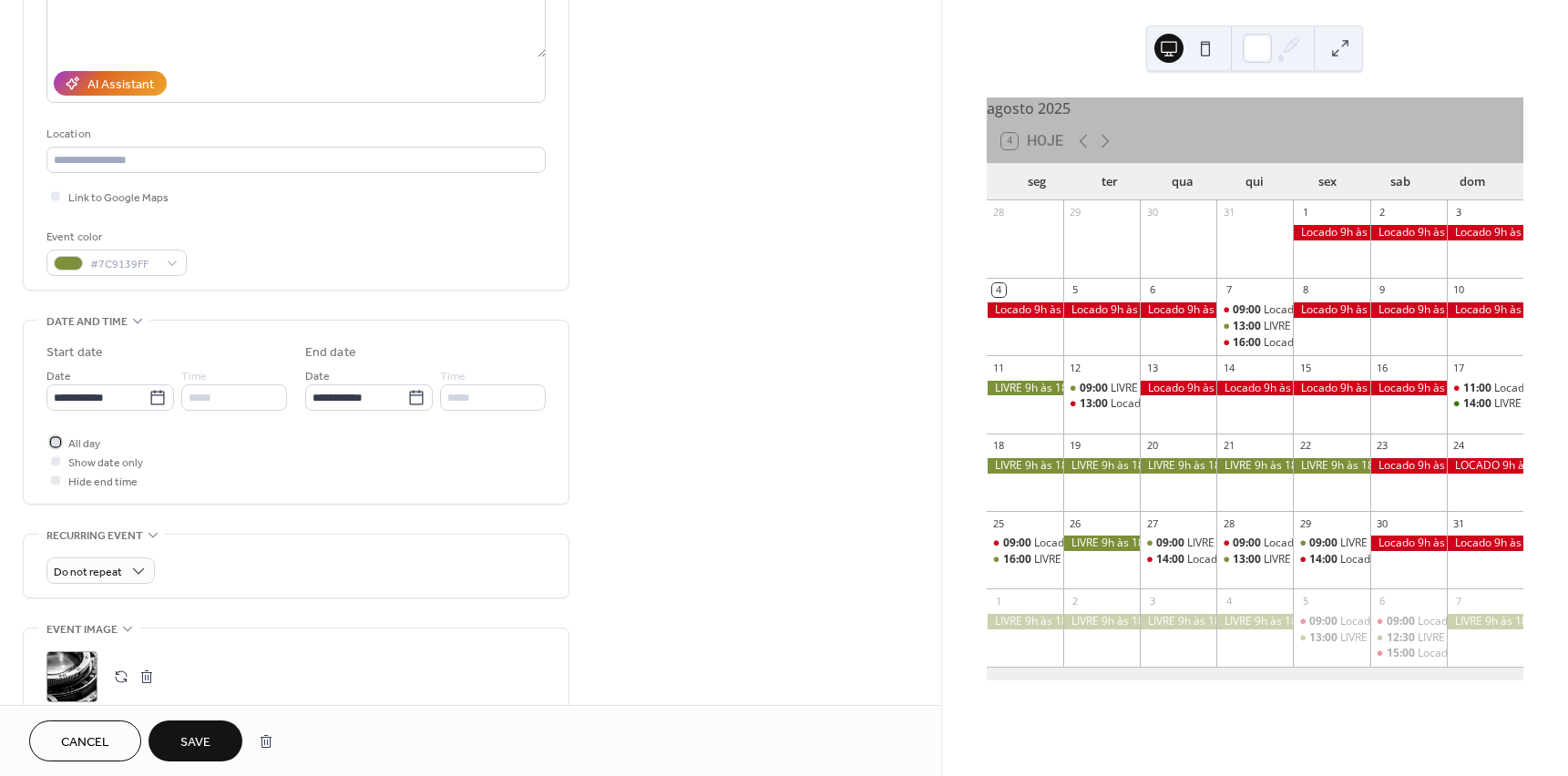 click 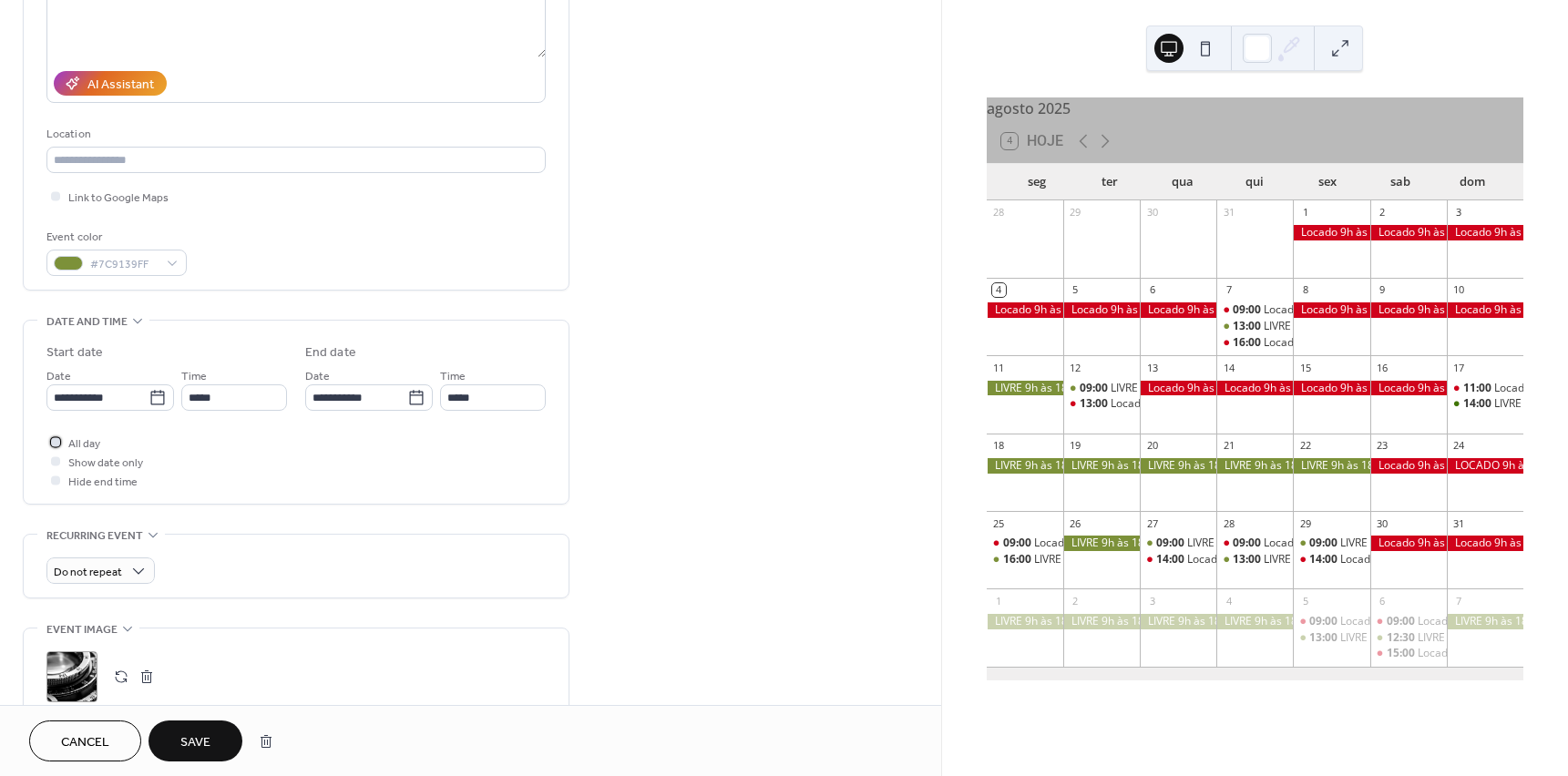 scroll, scrollTop: 0, scrollLeft: 0, axis: both 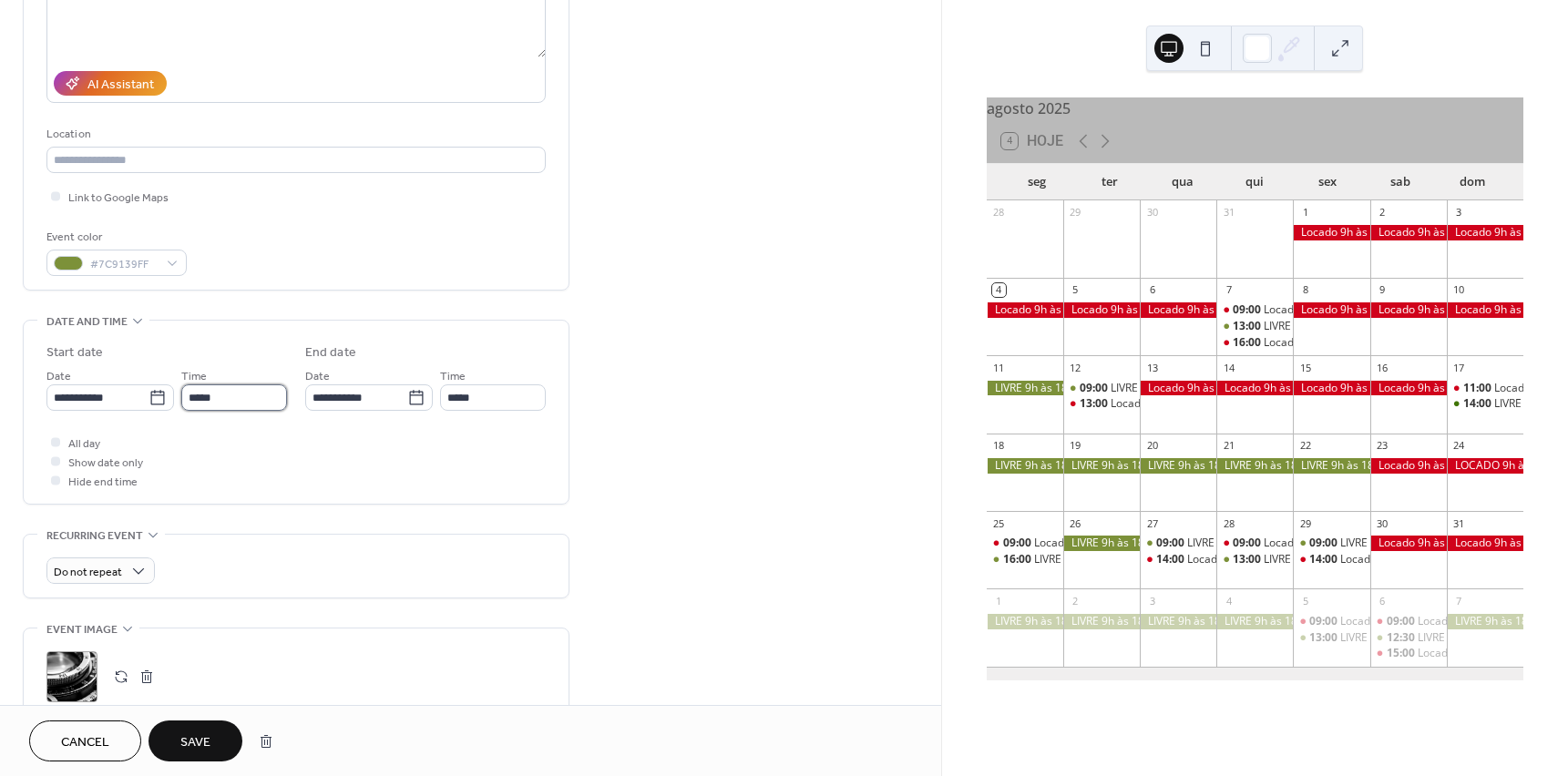 click on "*****" at bounding box center [234, 397] 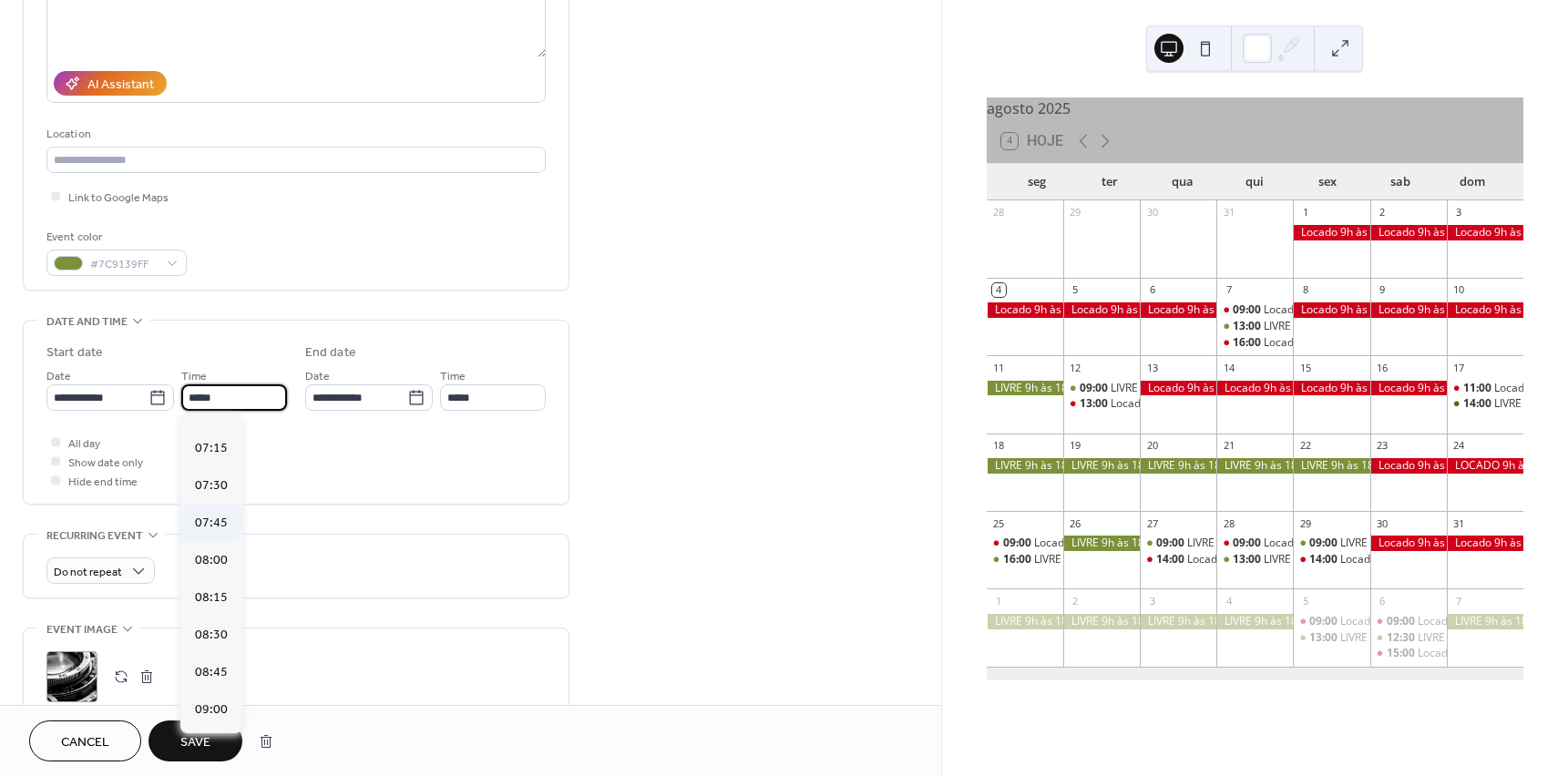 scroll, scrollTop: 1093, scrollLeft: 0, axis: vertical 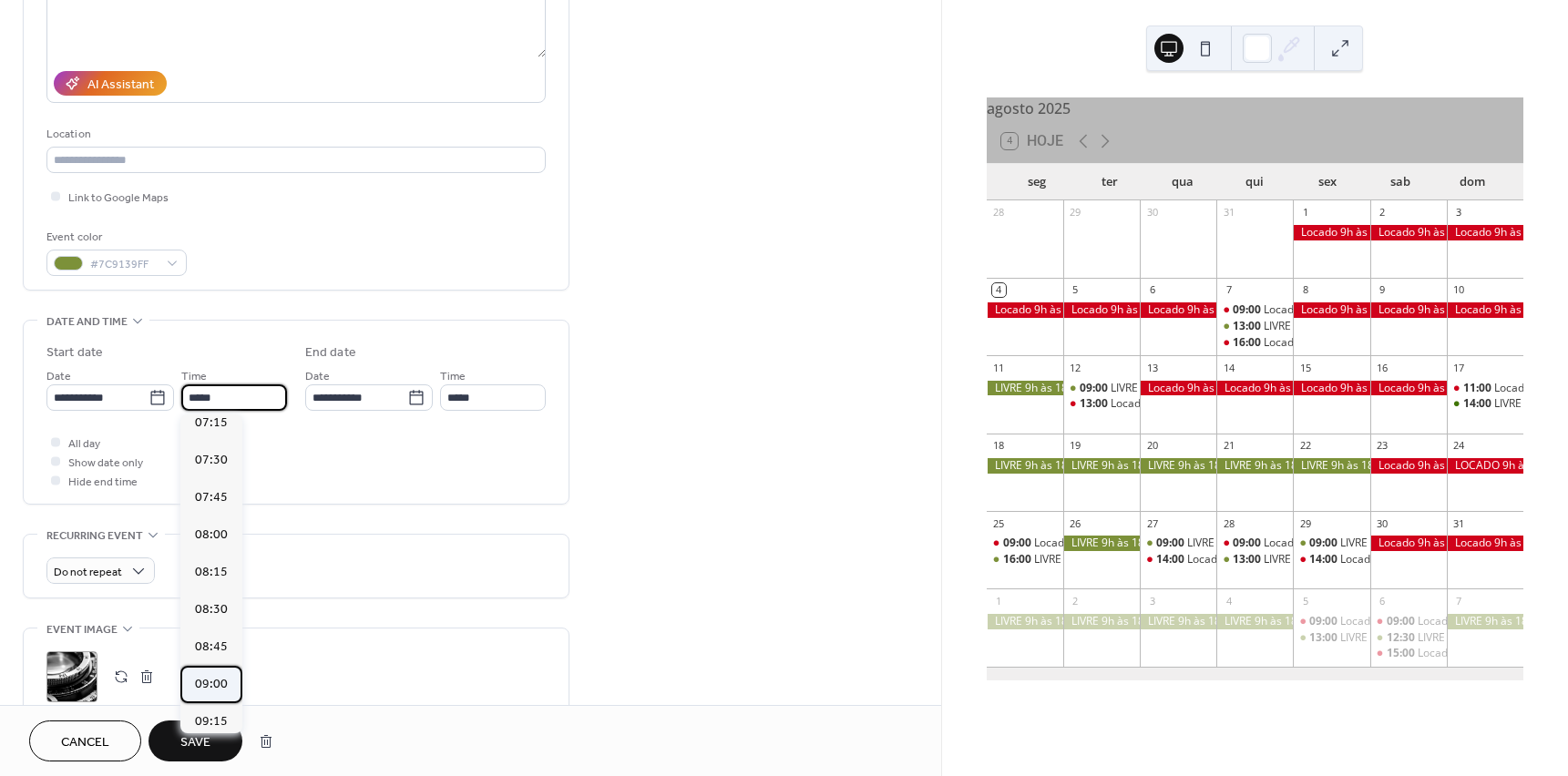 click on "09:00" at bounding box center (211, 684) 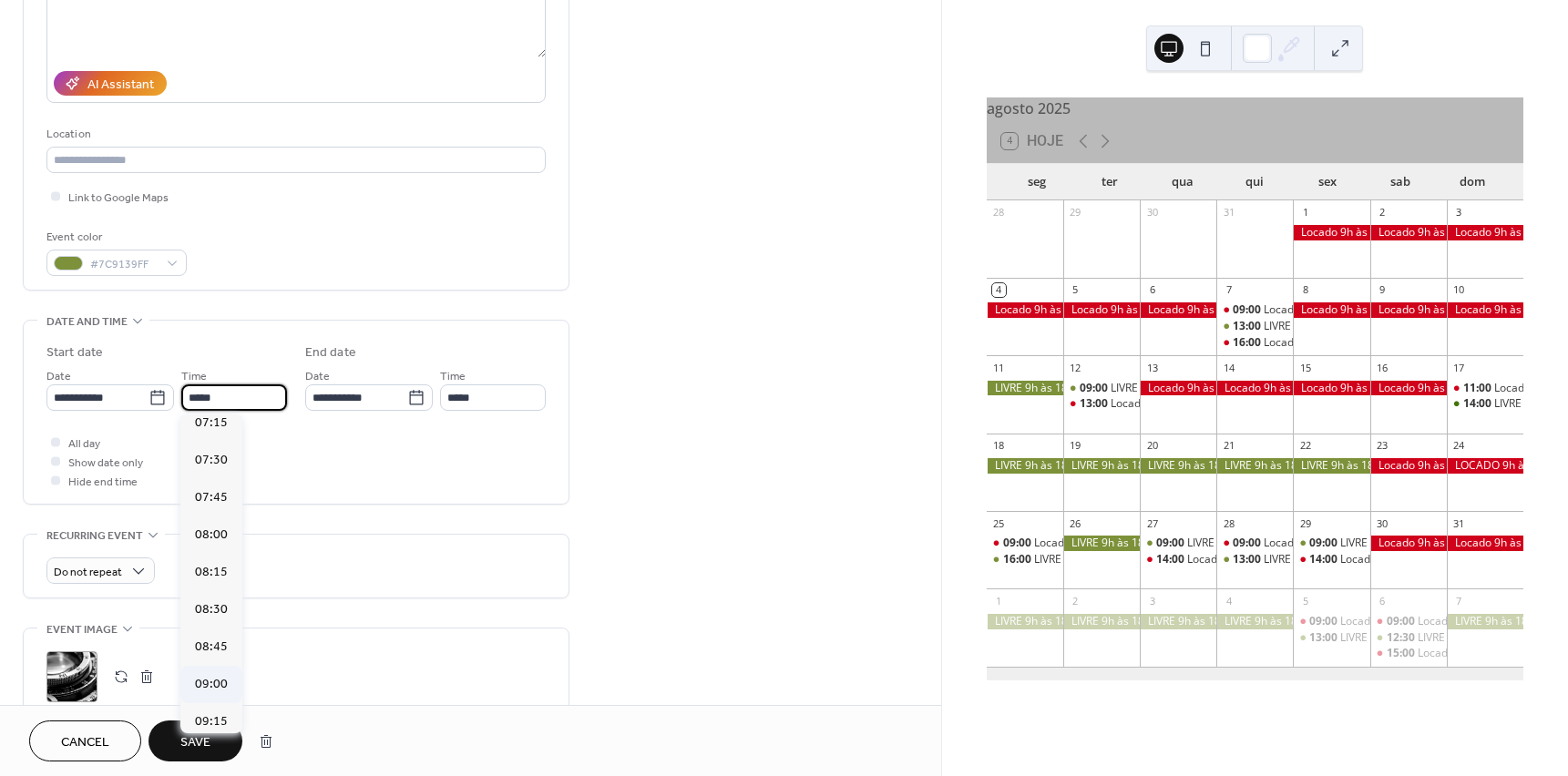 type on "*****" 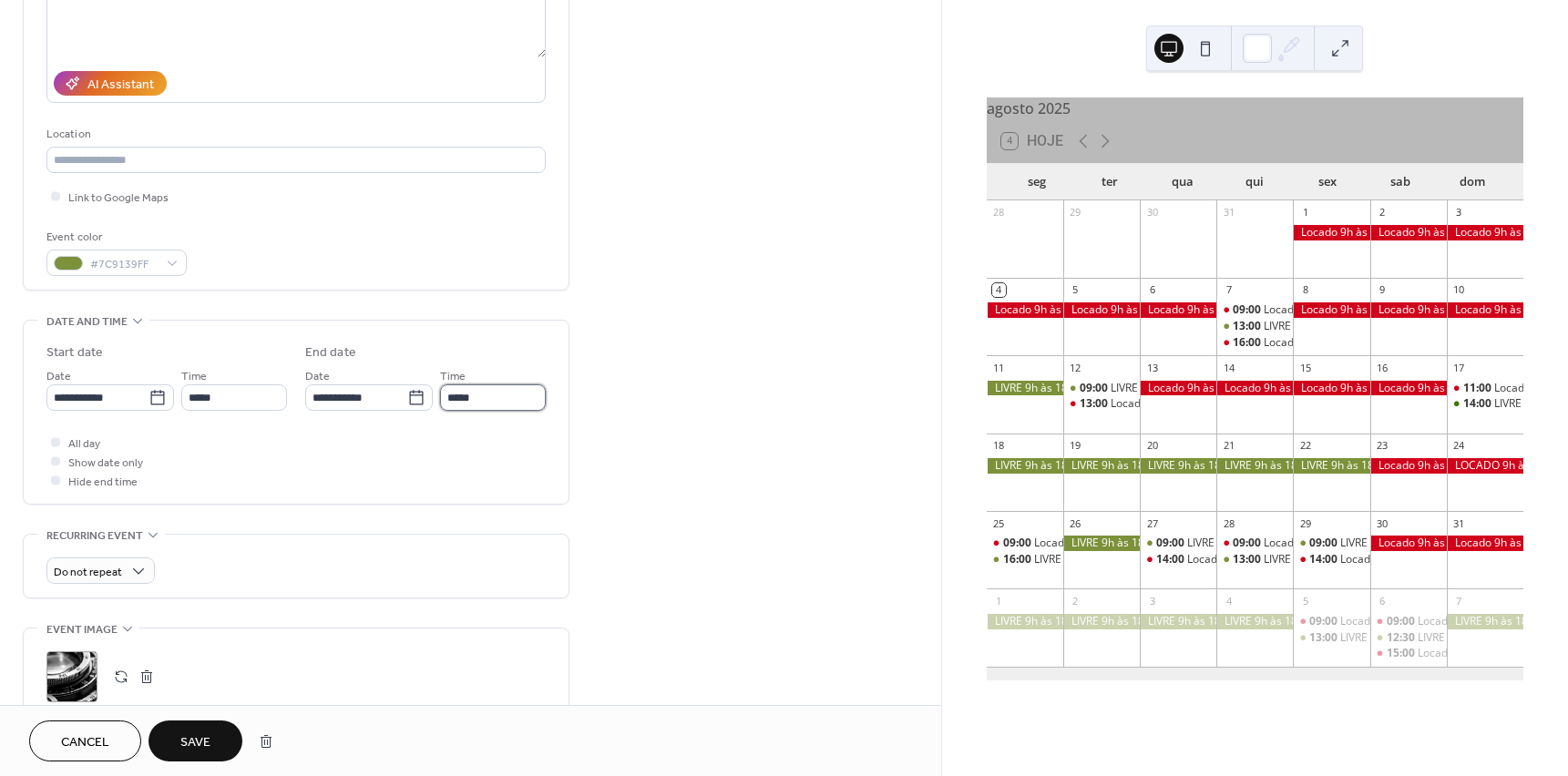click on "*****" at bounding box center [493, 397] 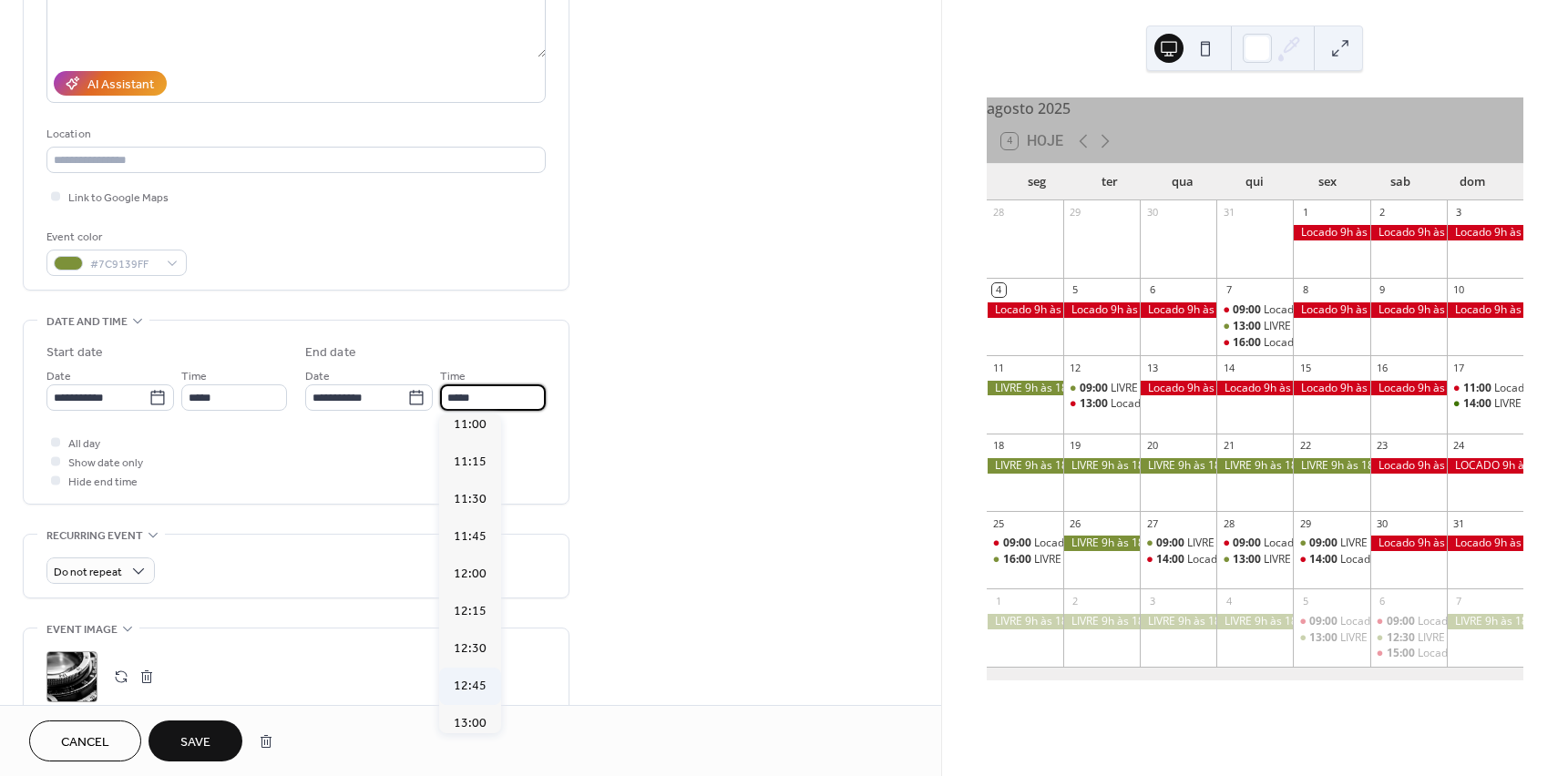 scroll, scrollTop: 273, scrollLeft: 0, axis: vertical 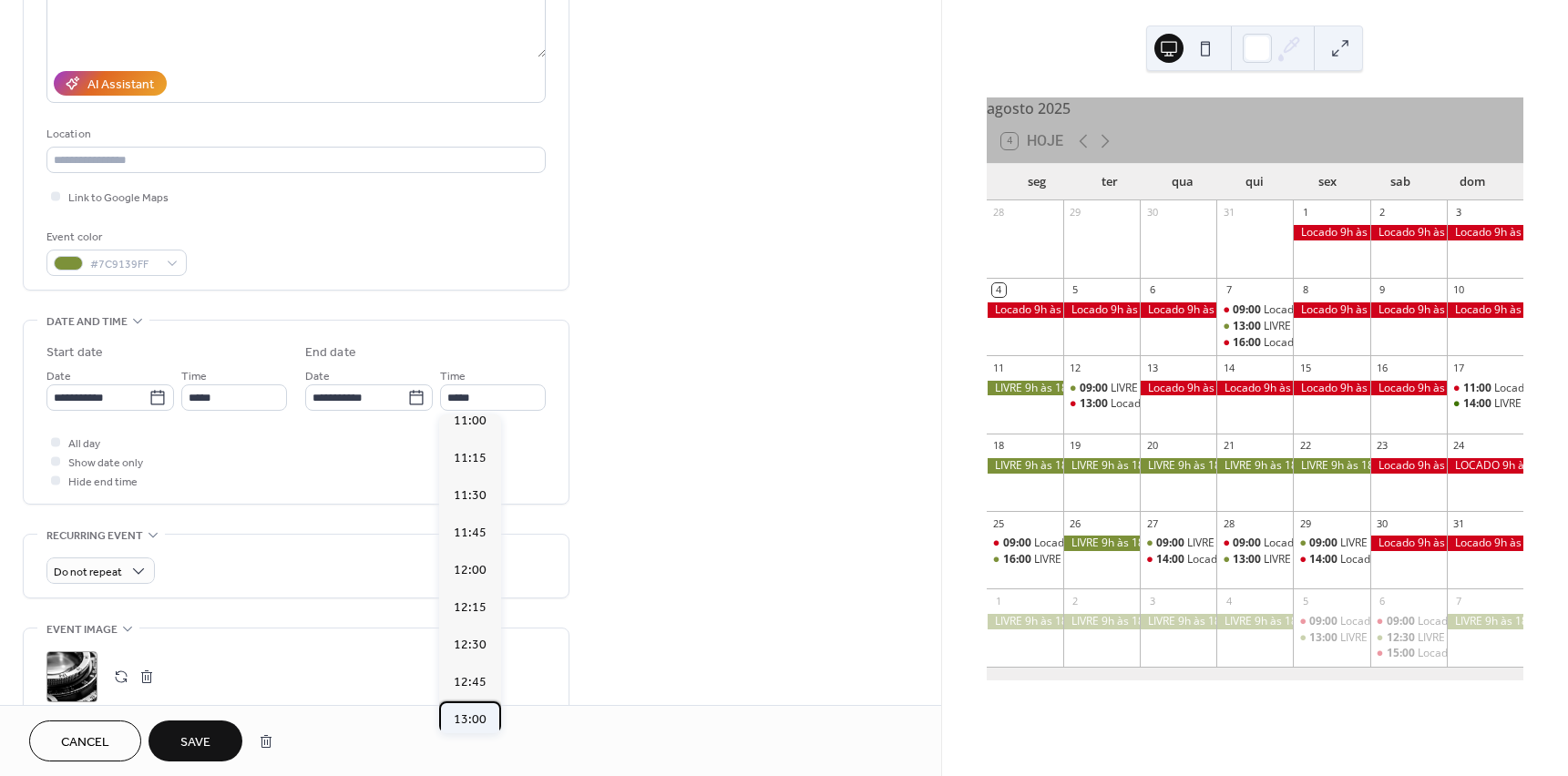 click on "13:00" at bounding box center (470, 720) 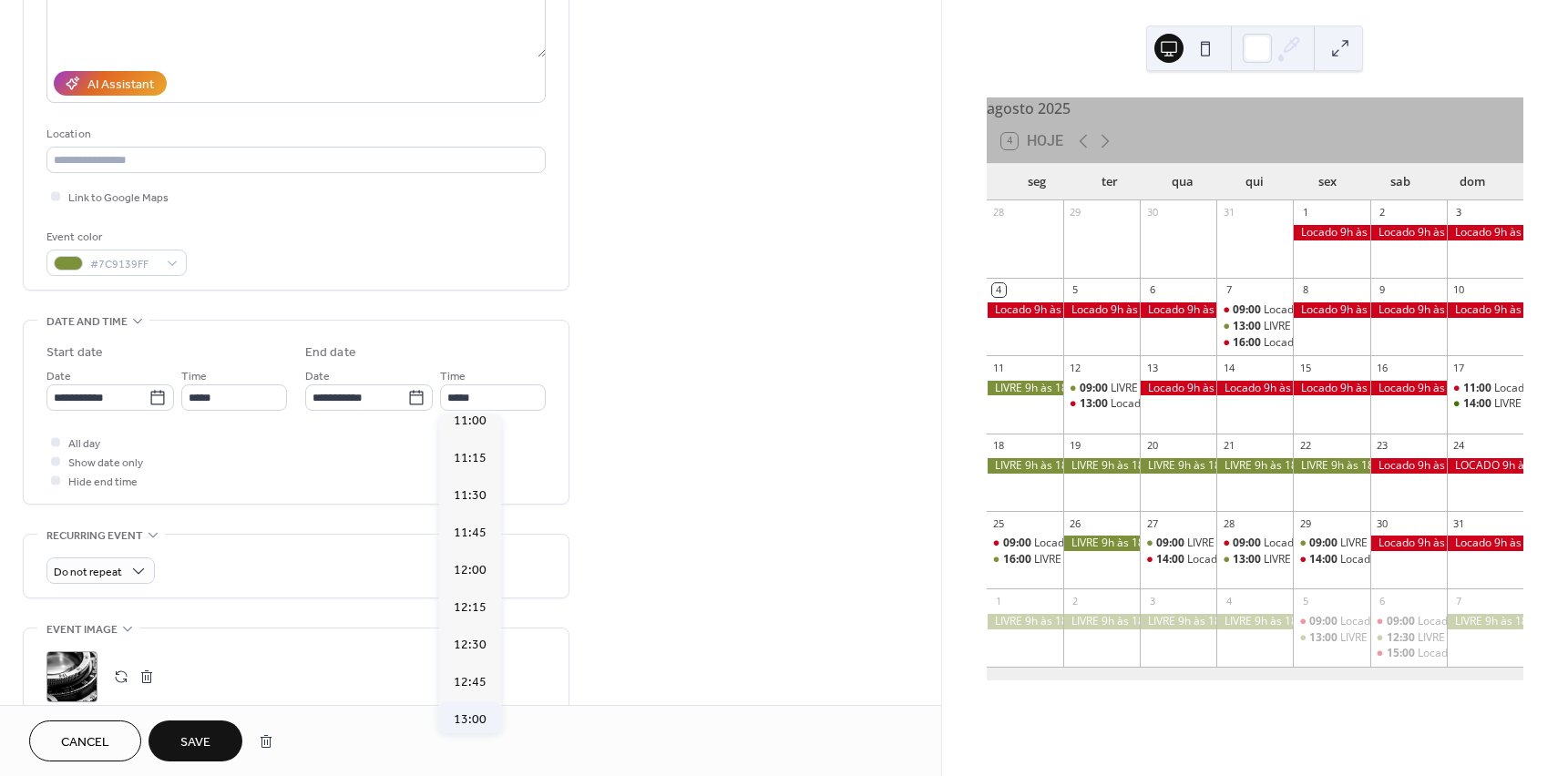 type on "*****" 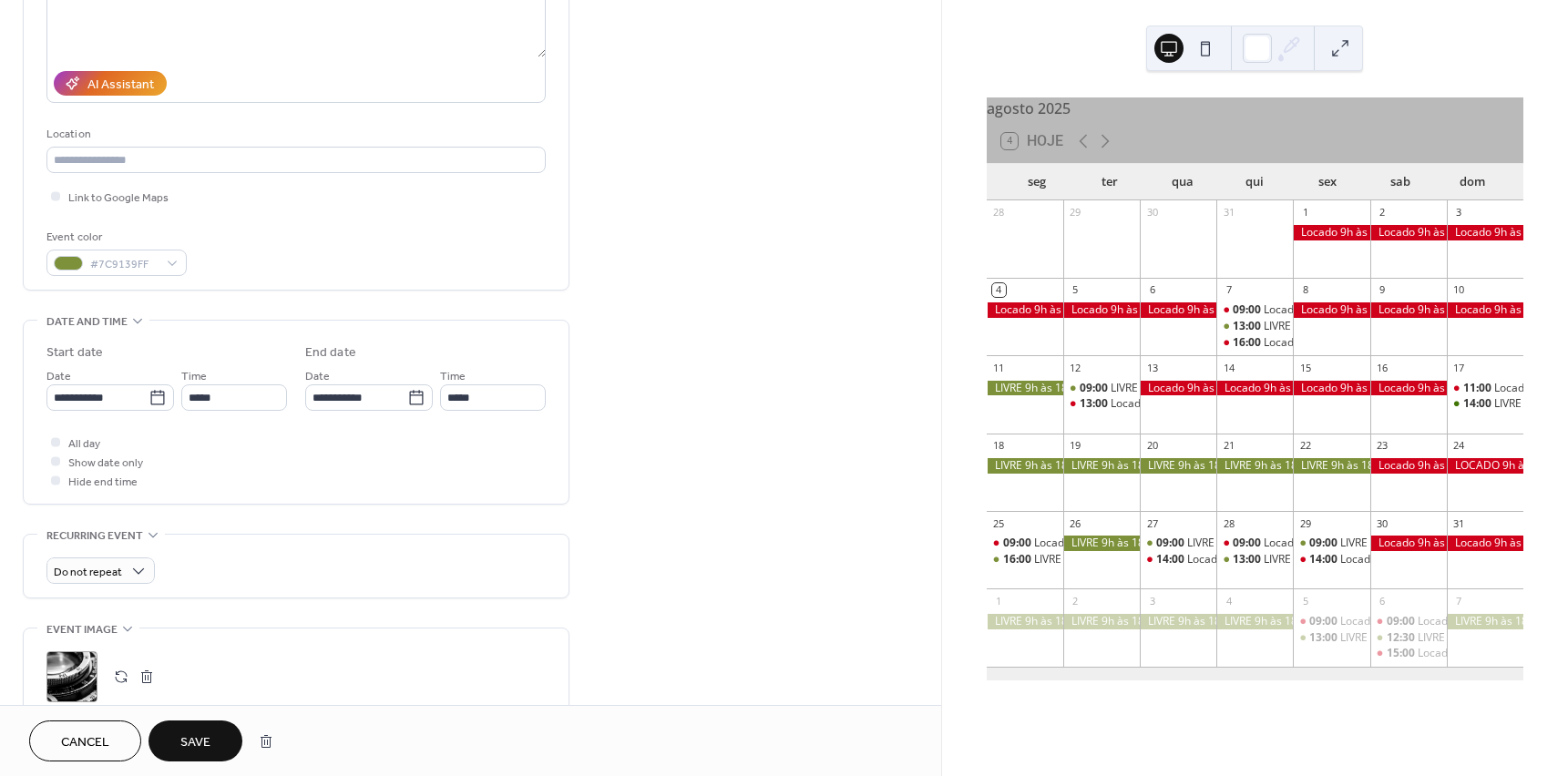 click on "Save" at bounding box center [195, 742] 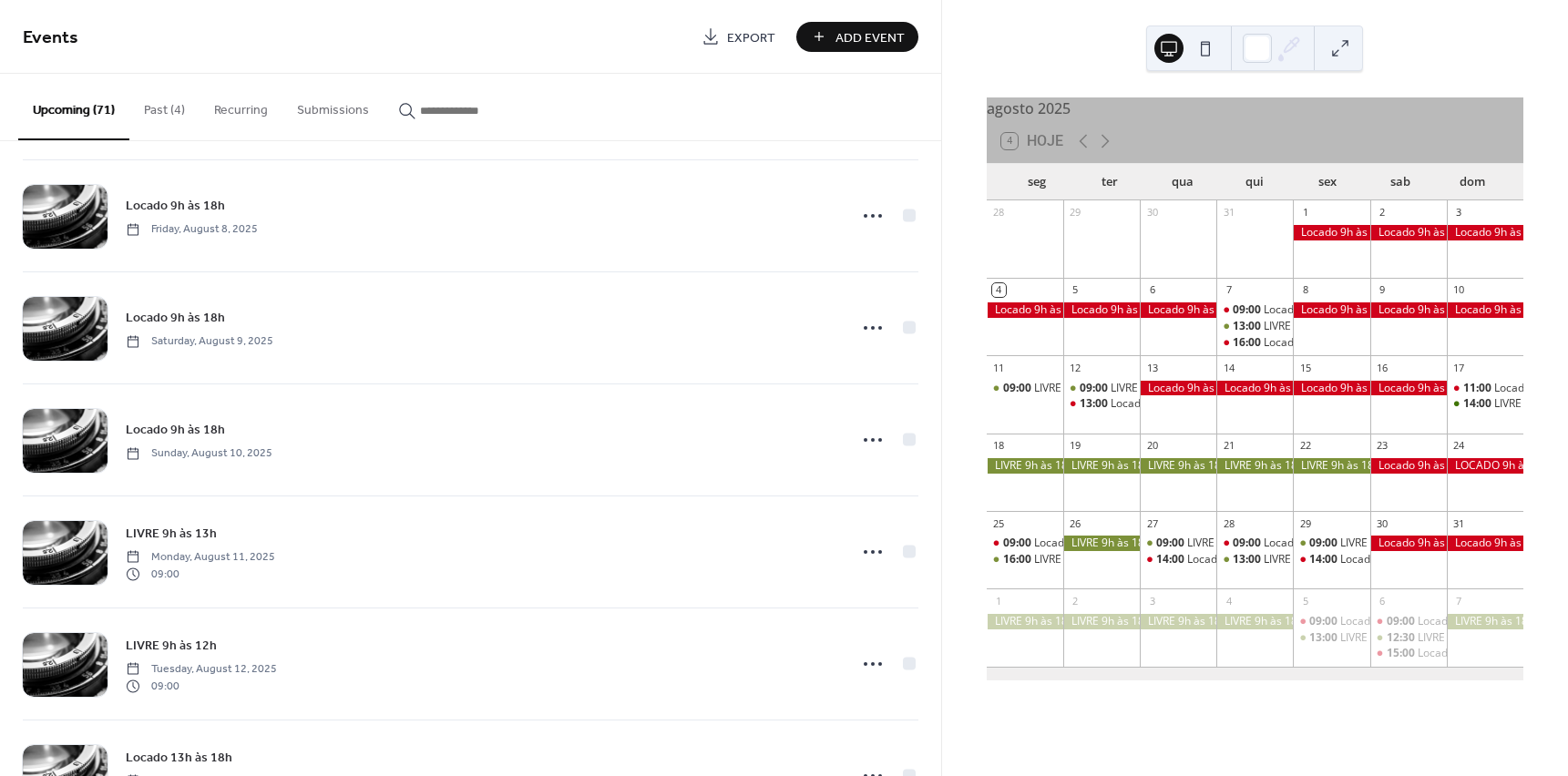 scroll, scrollTop: 820, scrollLeft: 0, axis: vertical 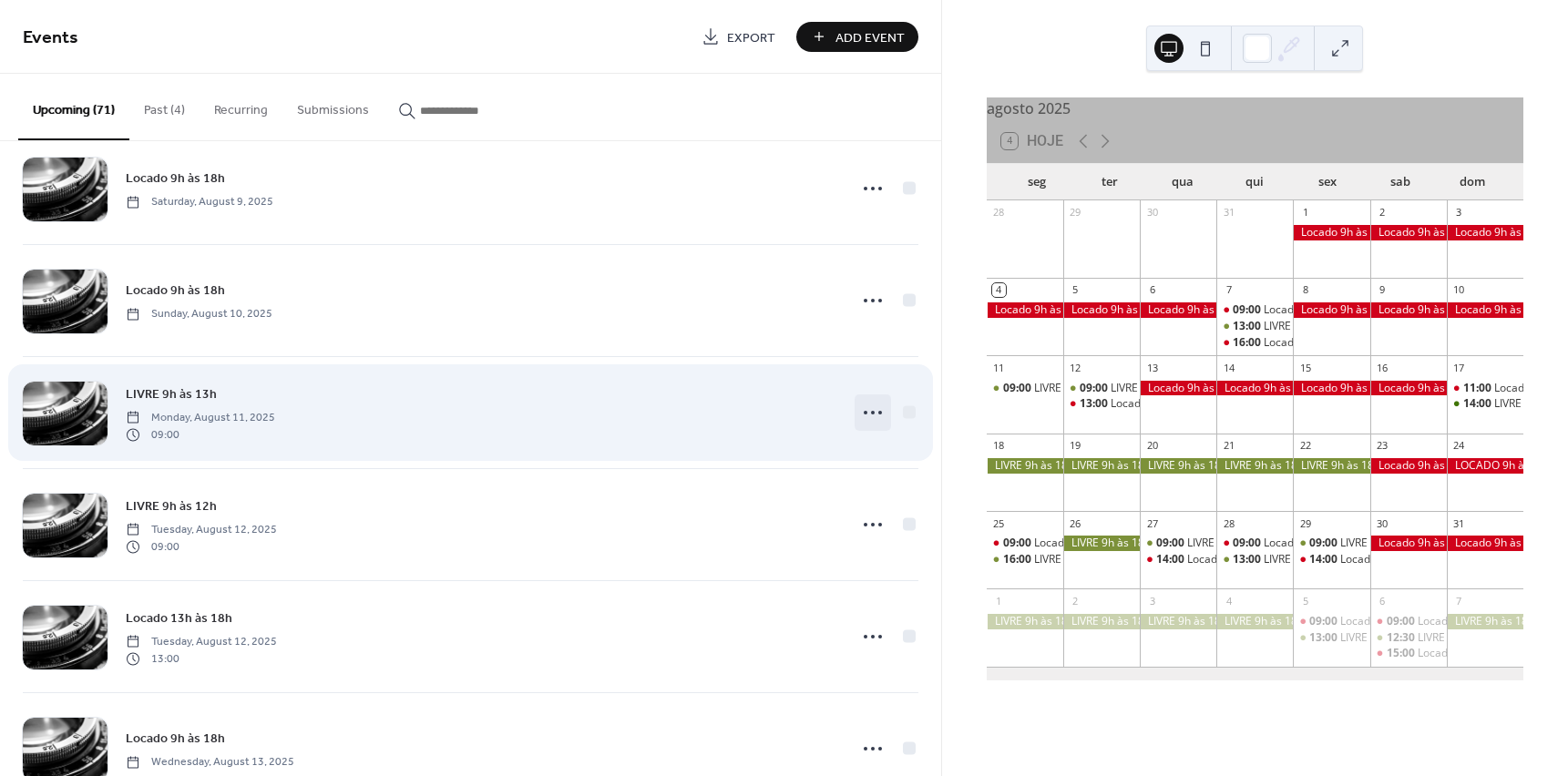 click 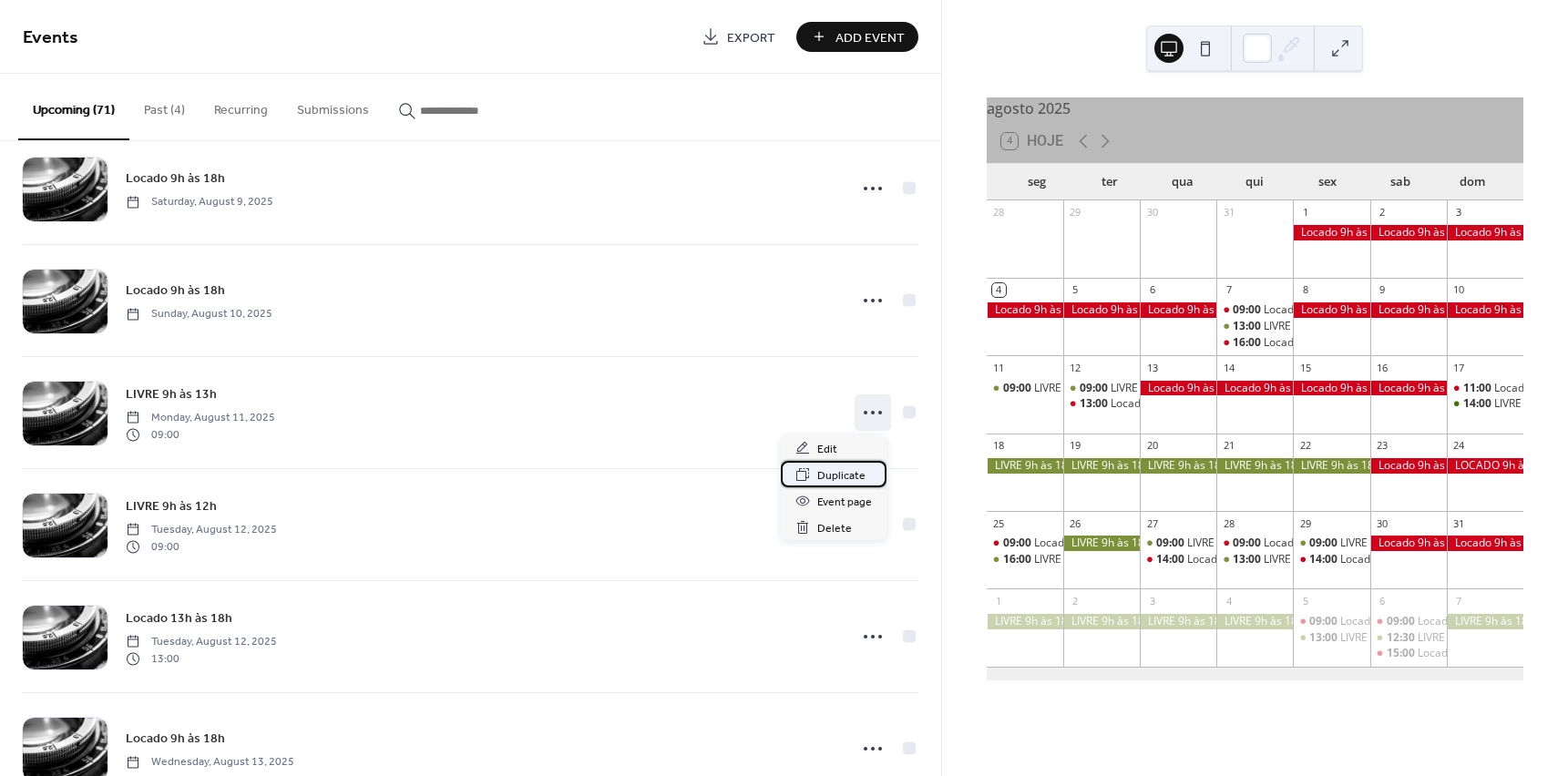 click on "Duplicate" at bounding box center (841, 475) 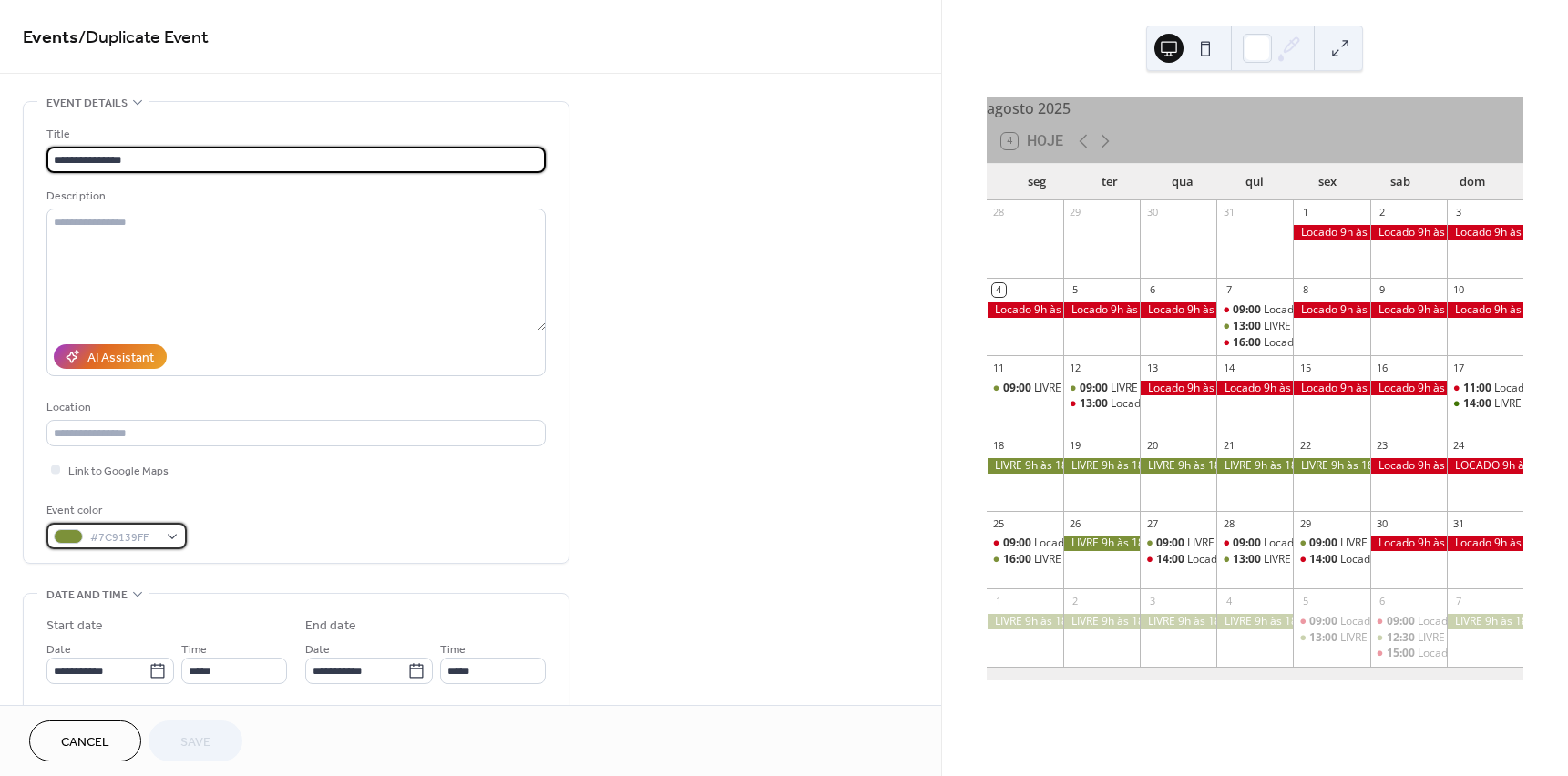 click on "#7C9139FF" at bounding box center (117, 536) 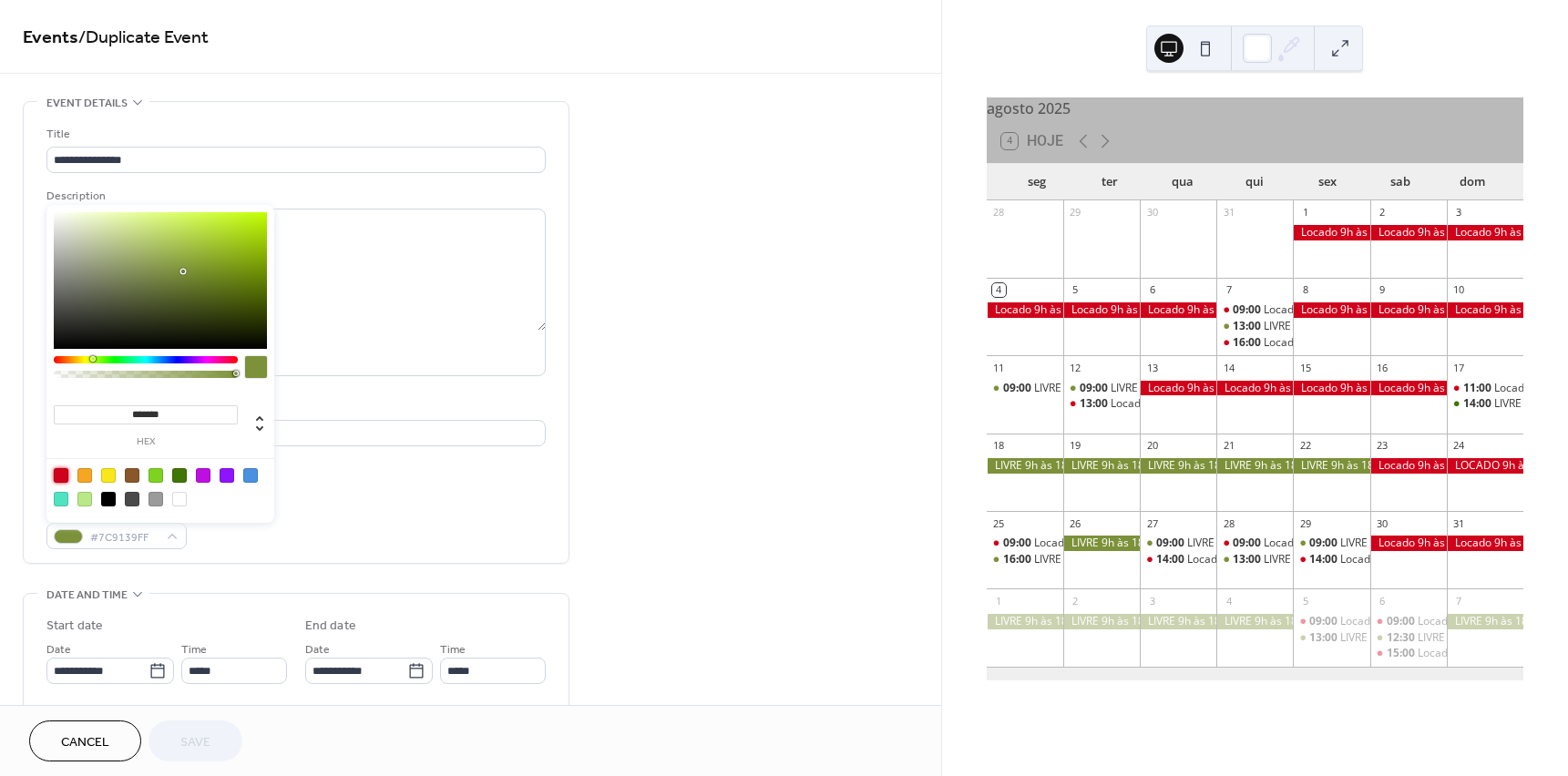 click at bounding box center [61, 475] 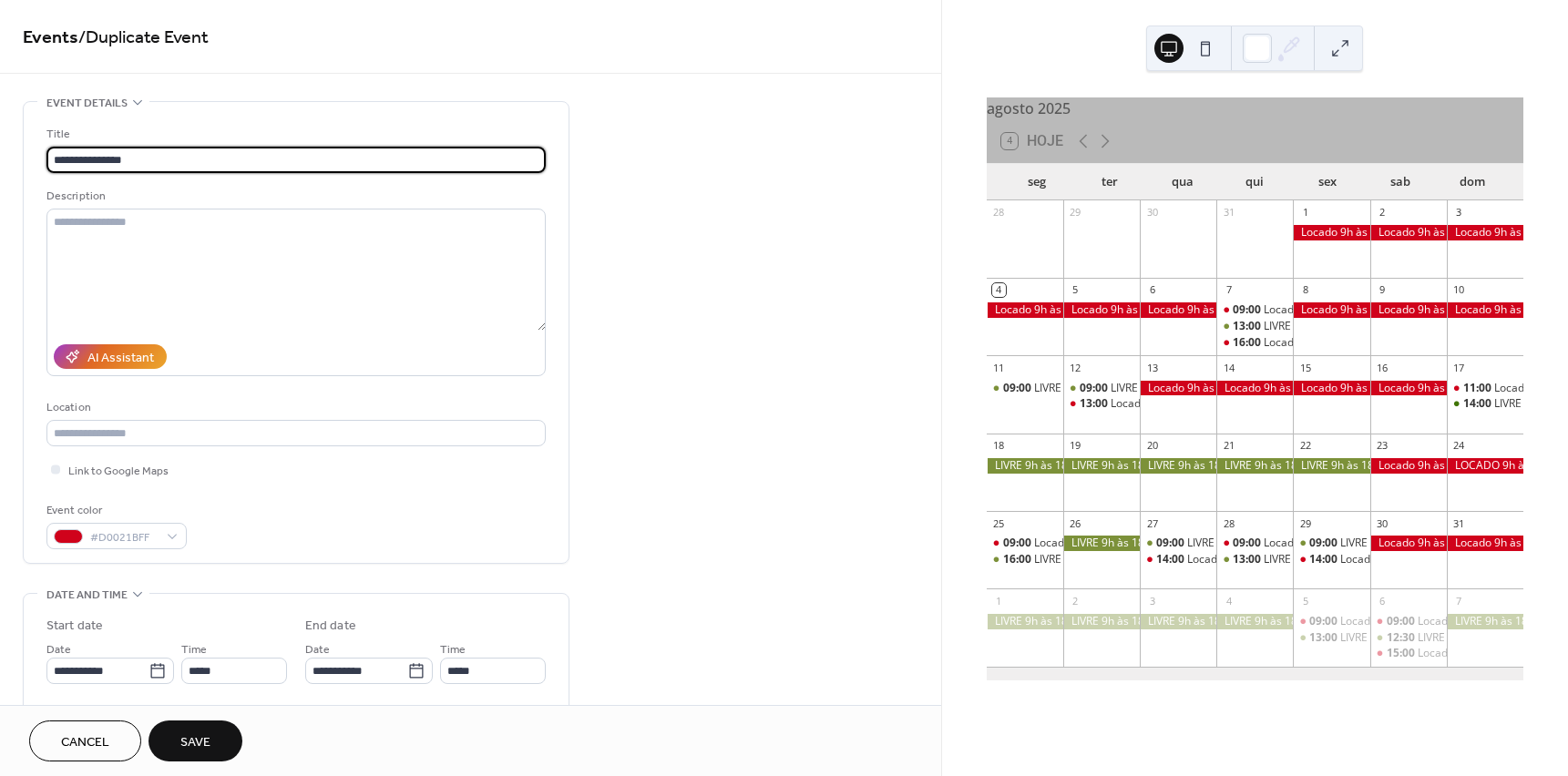drag, startPoint x: 179, startPoint y: 158, endPoint x: -5, endPoint y: 163, distance: 184.06792 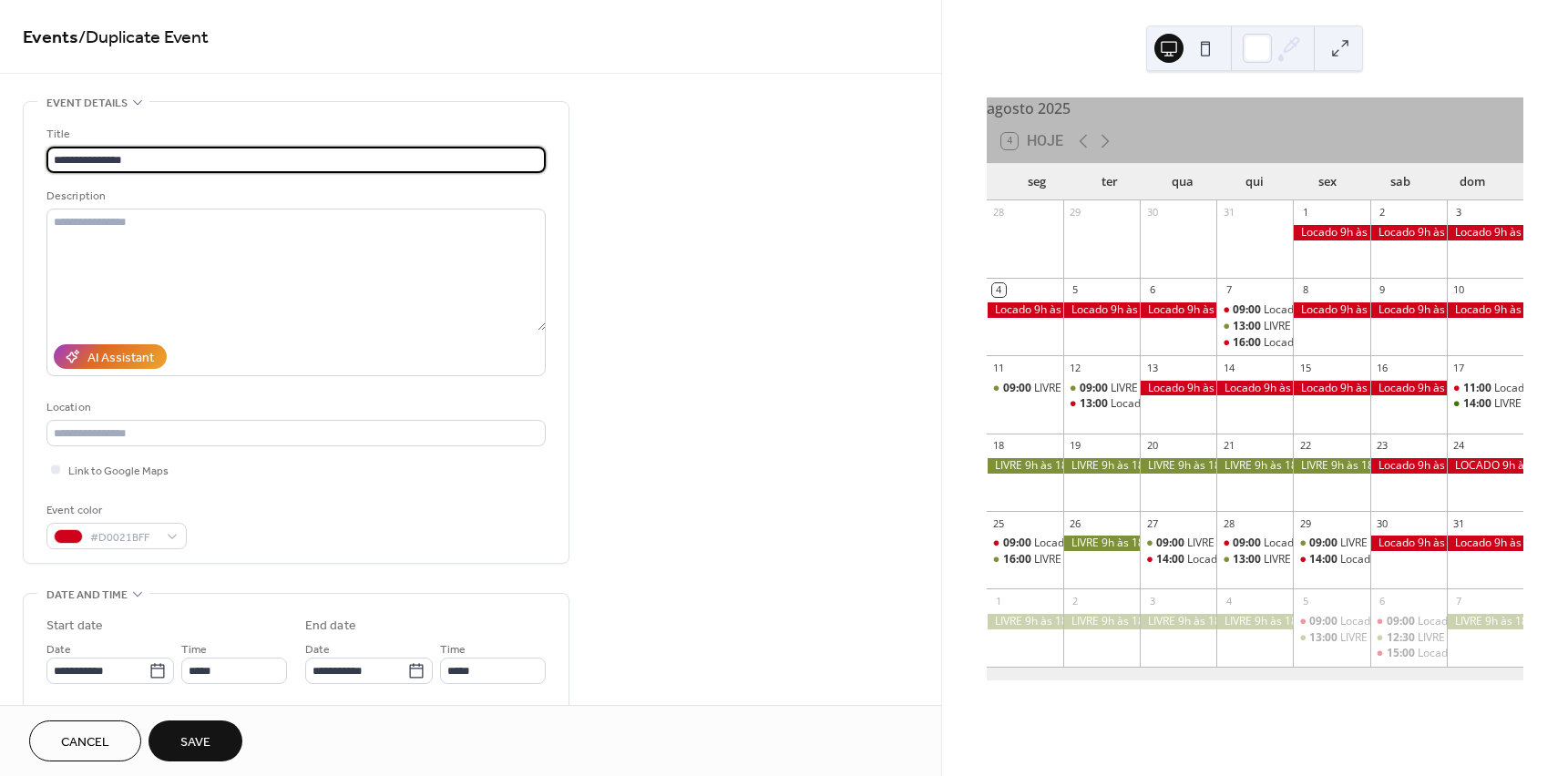 click on "**********" at bounding box center (784, 388) 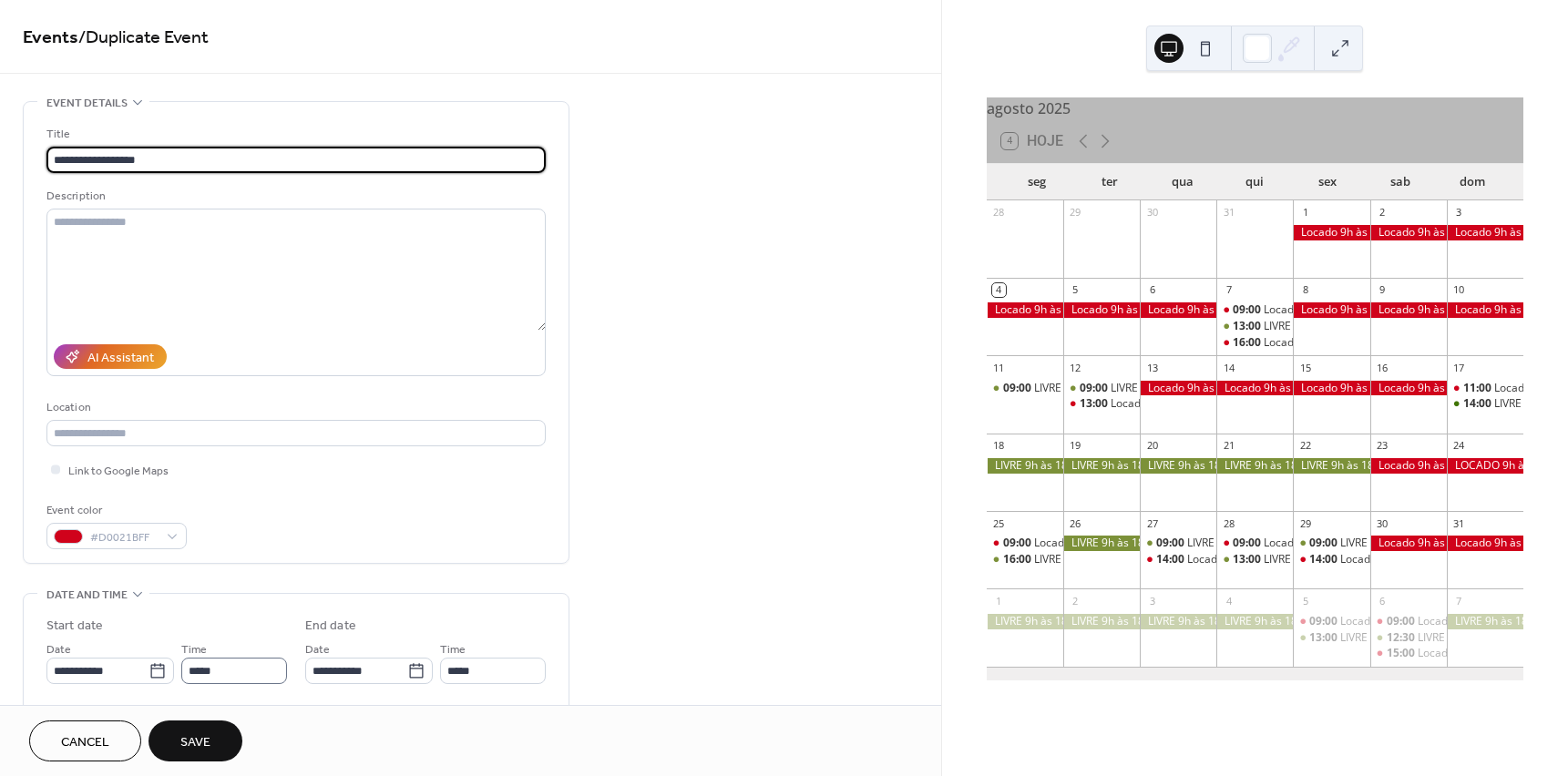 type on "**********" 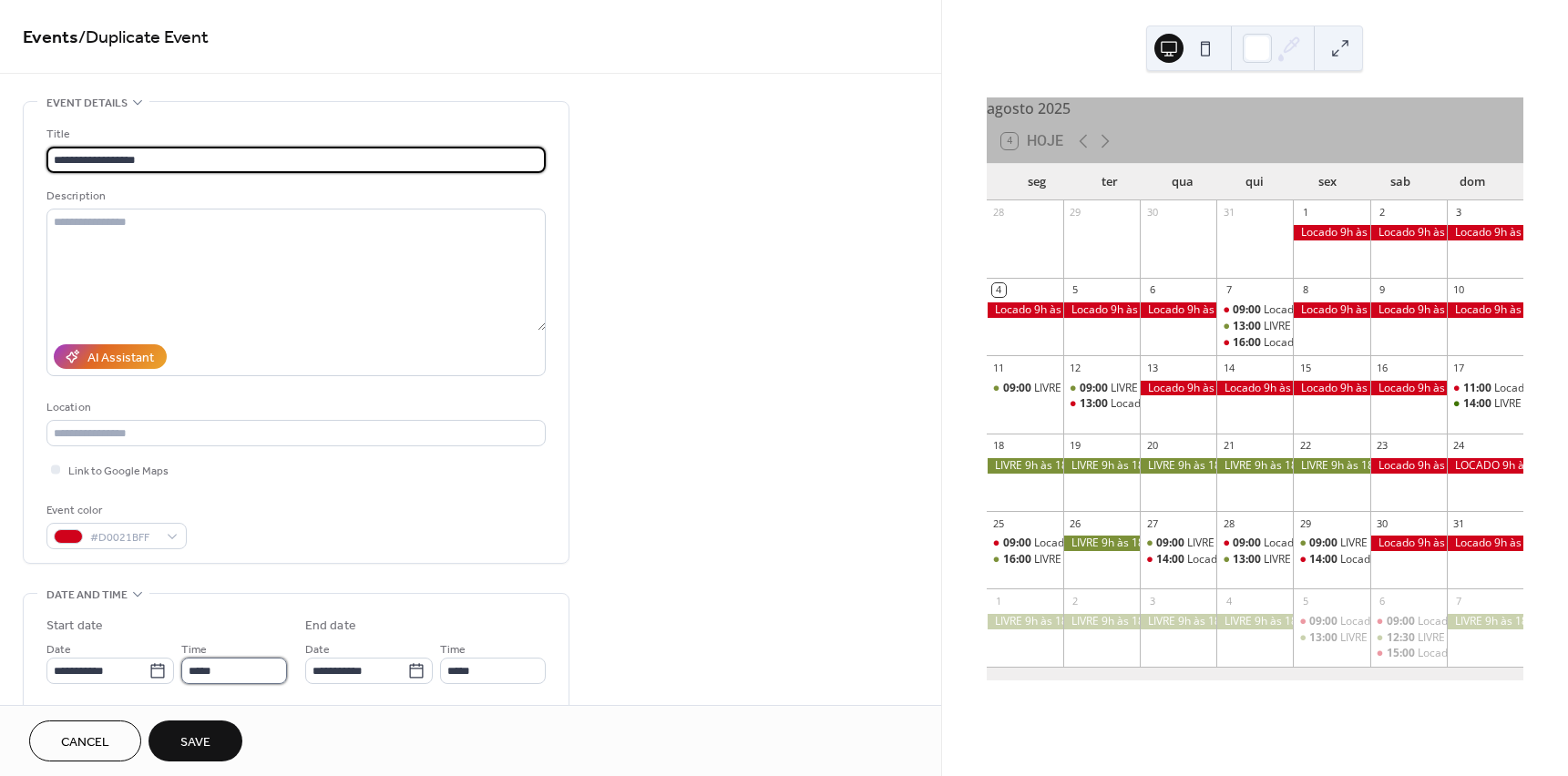 click on "*****" at bounding box center [234, 670] 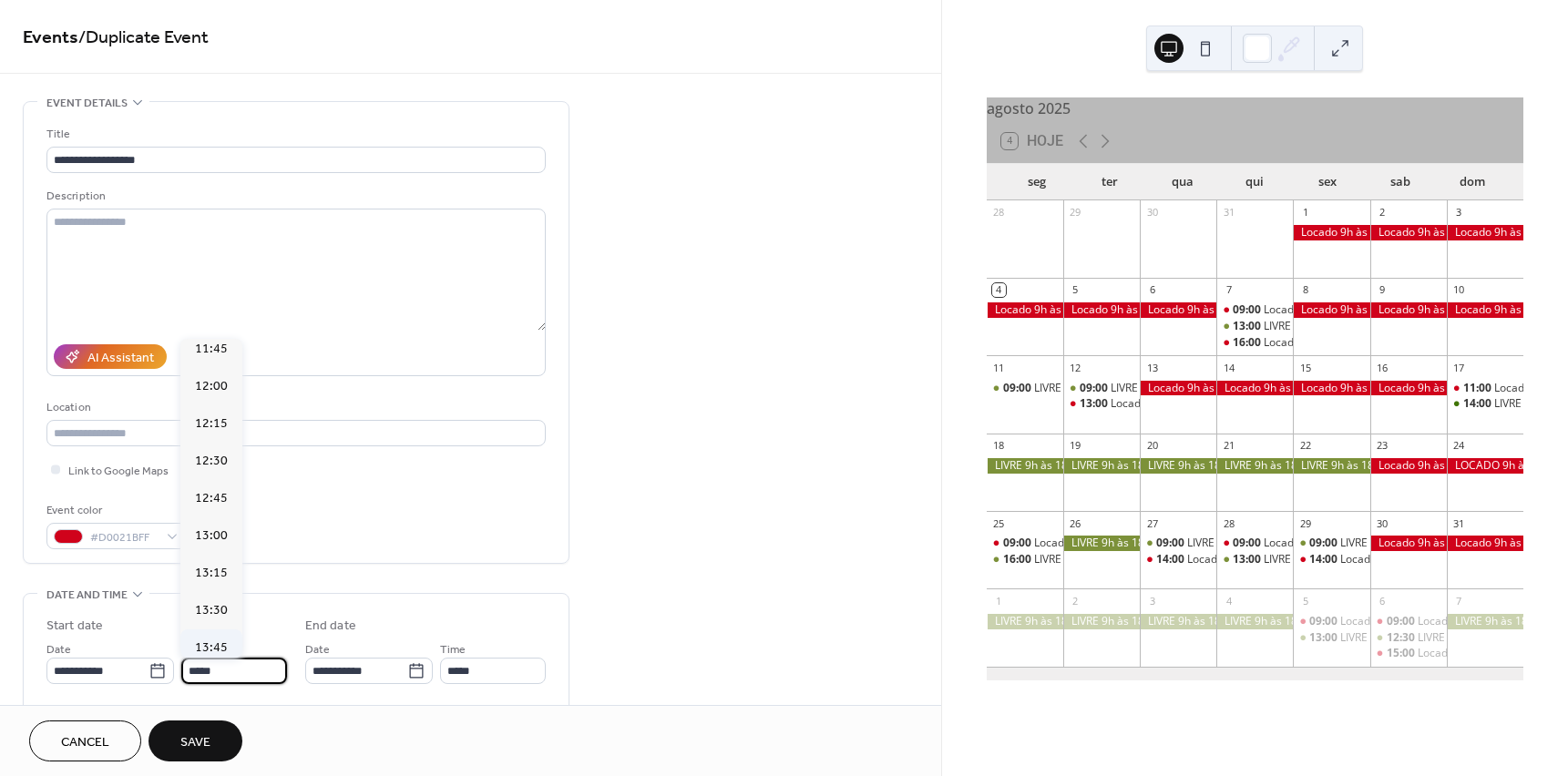 scroll, scrollTop: 1800, scrollLeft: 0, axis: vertical 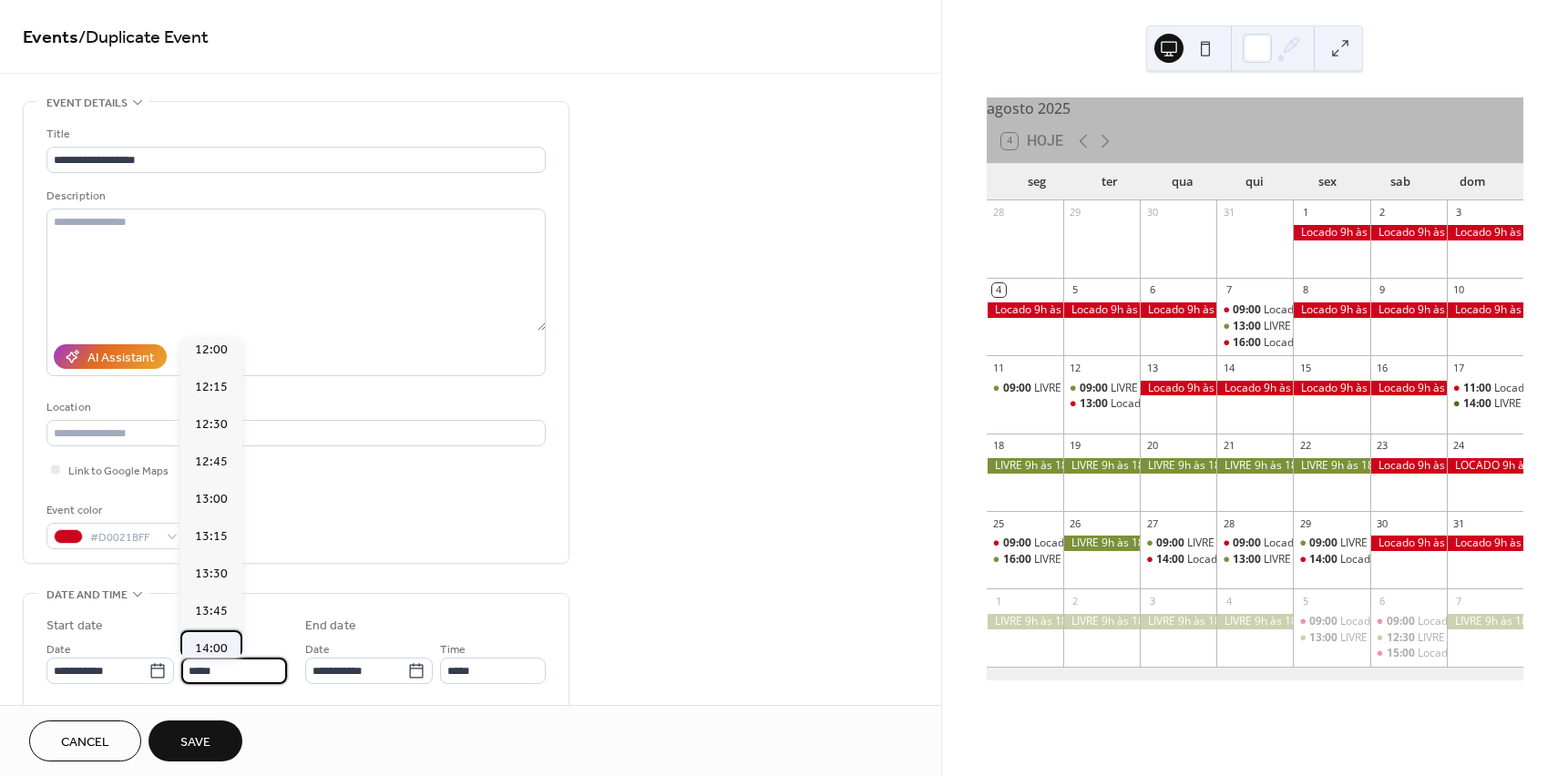 click on "14:00" at bounding box center (211, 648) 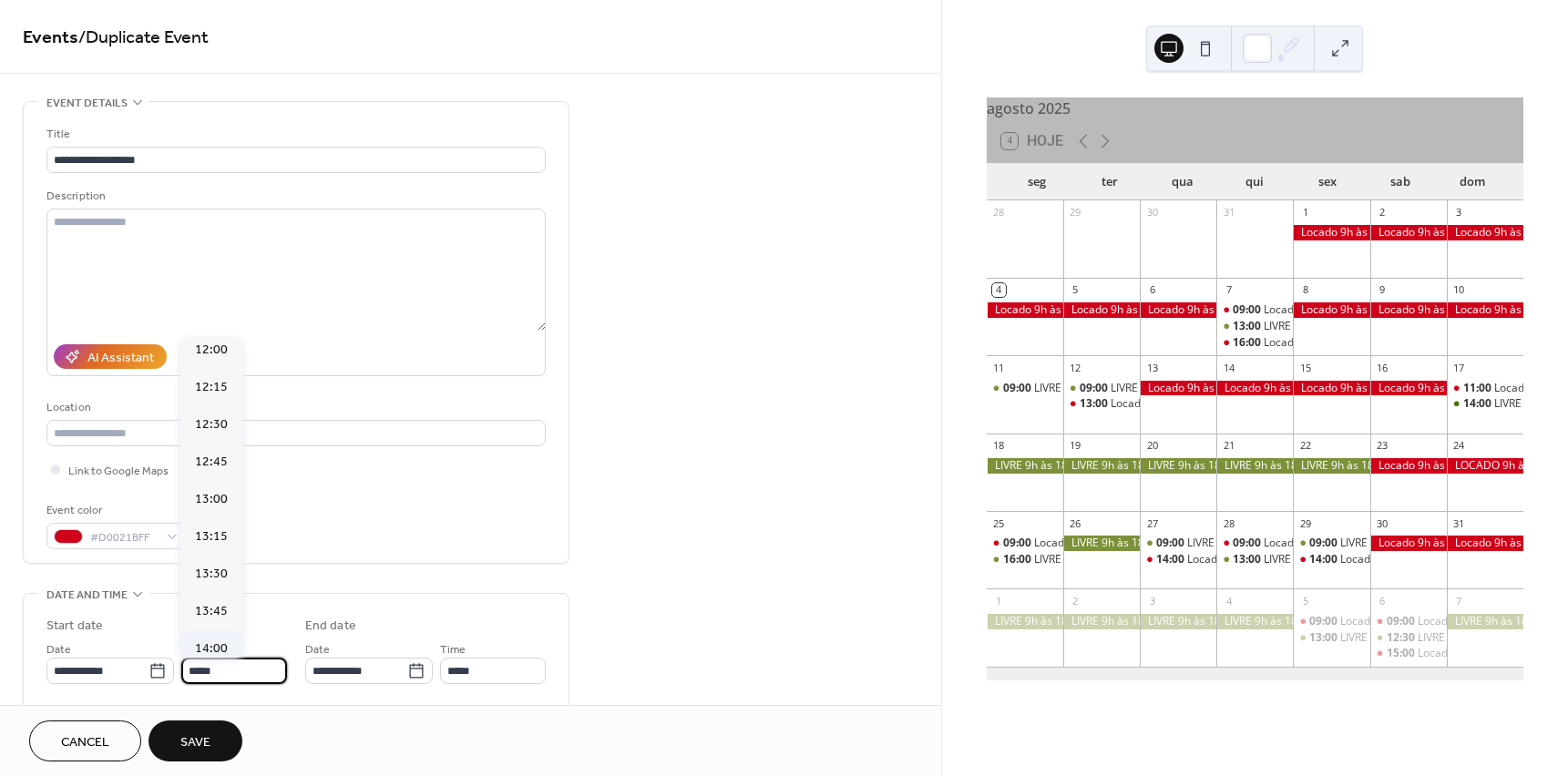 type on "*****" 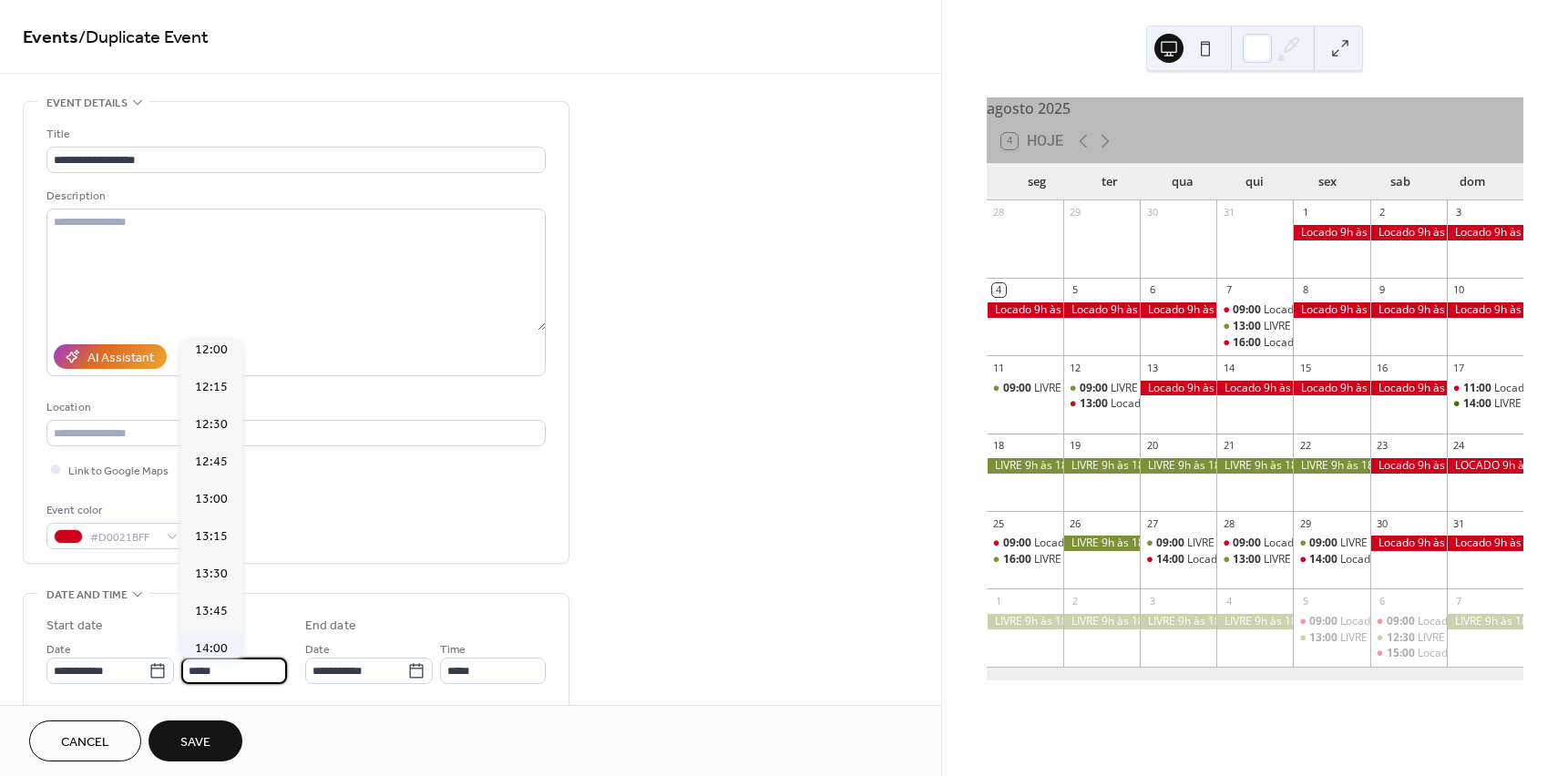 type on "*****" 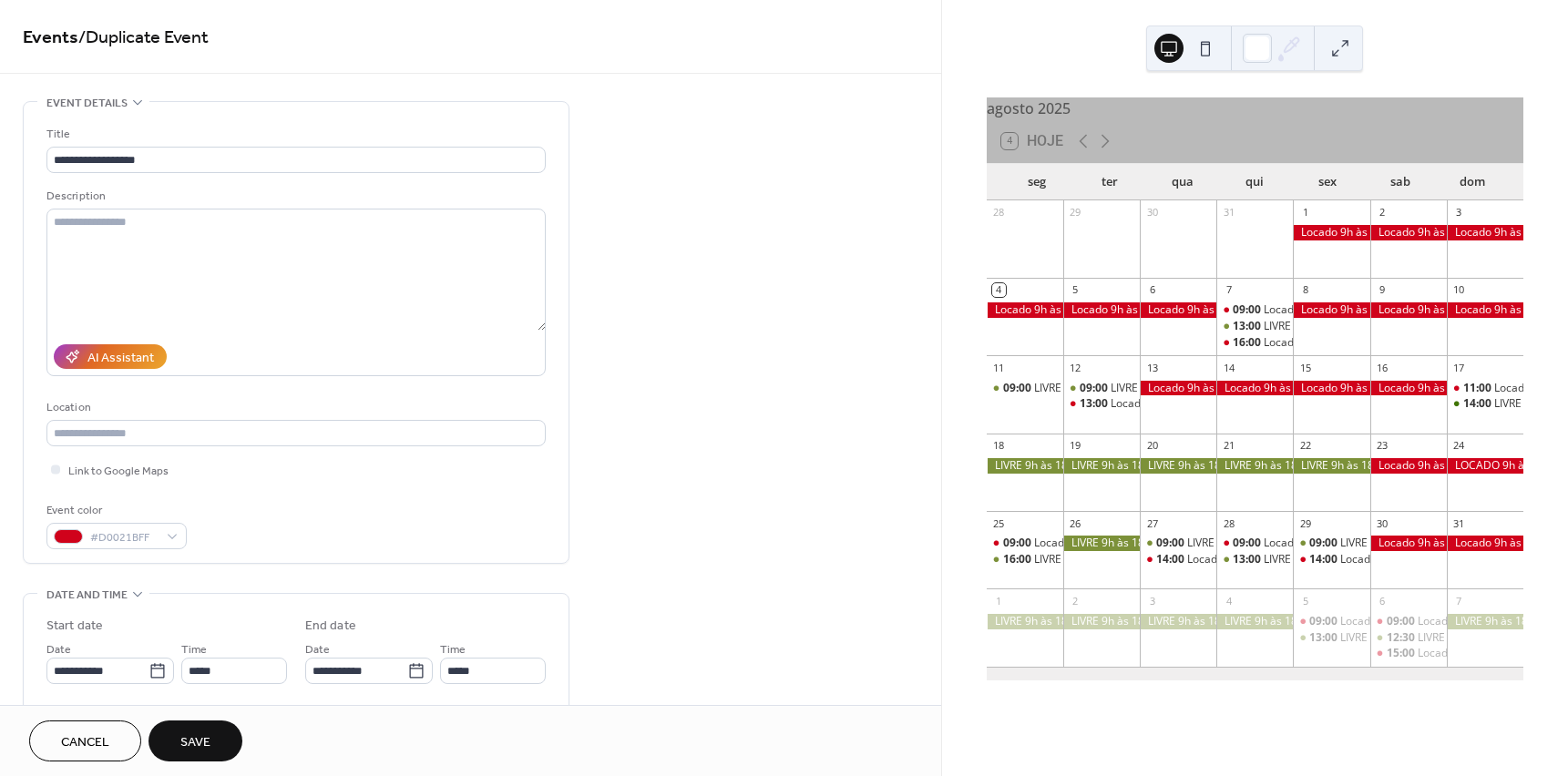 click on "Save" at bounding box center [195, 742] 